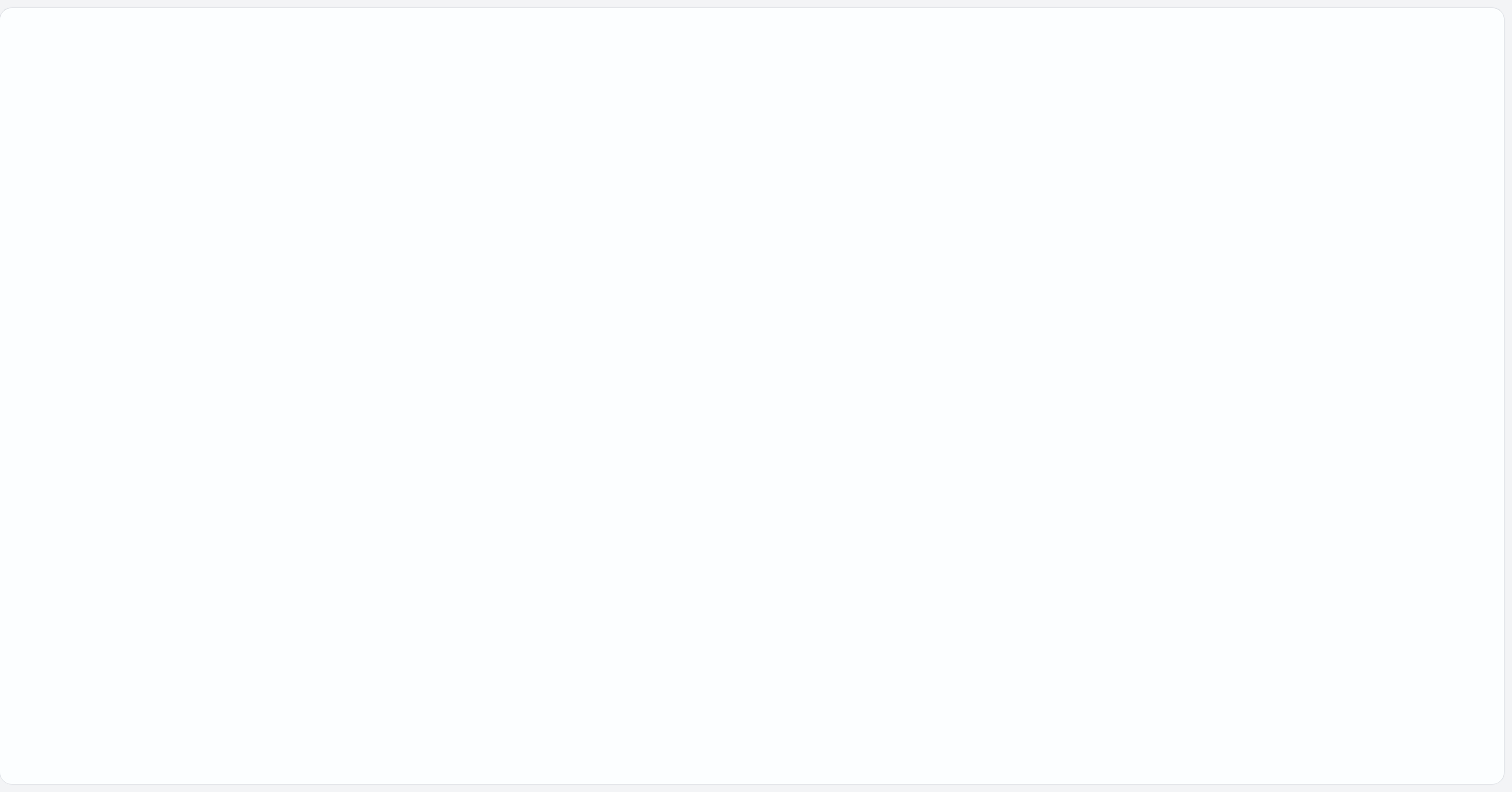 scroll, scrollTop: 0, scrollLeft: 0, axis: both 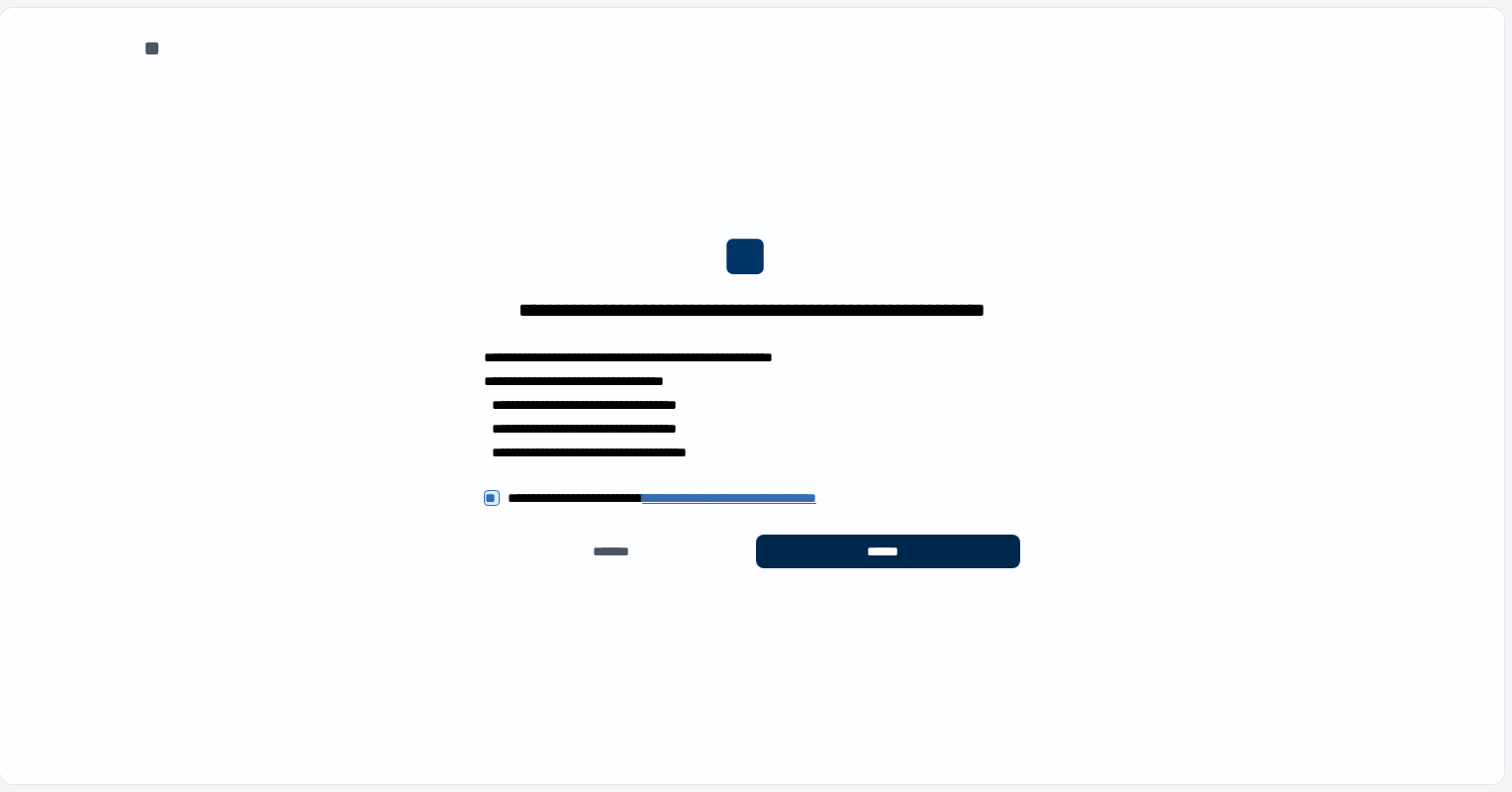 click on "******" at bounding box center [889, 551] 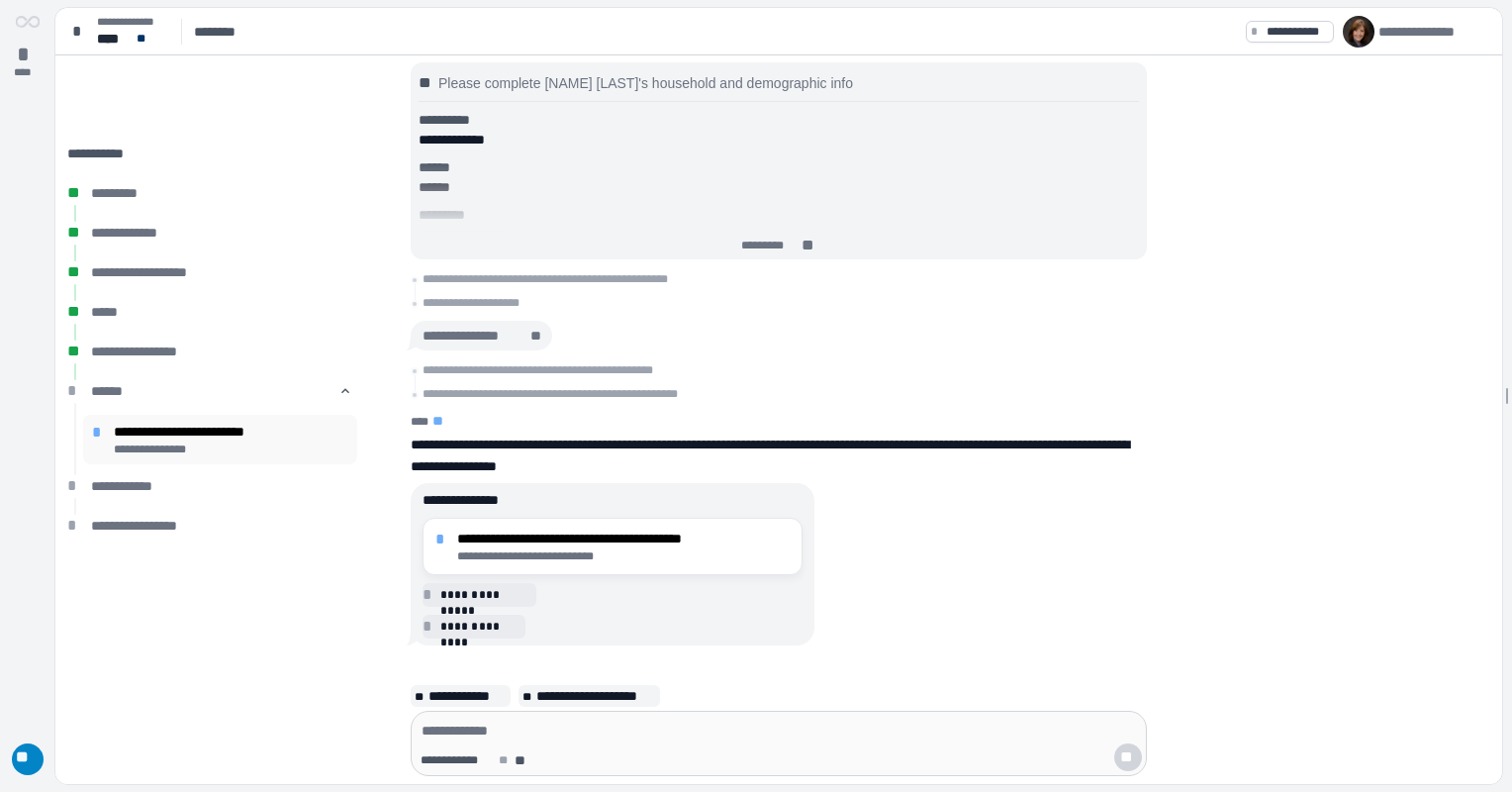 click on "**********" at bounding box center (231, 432) 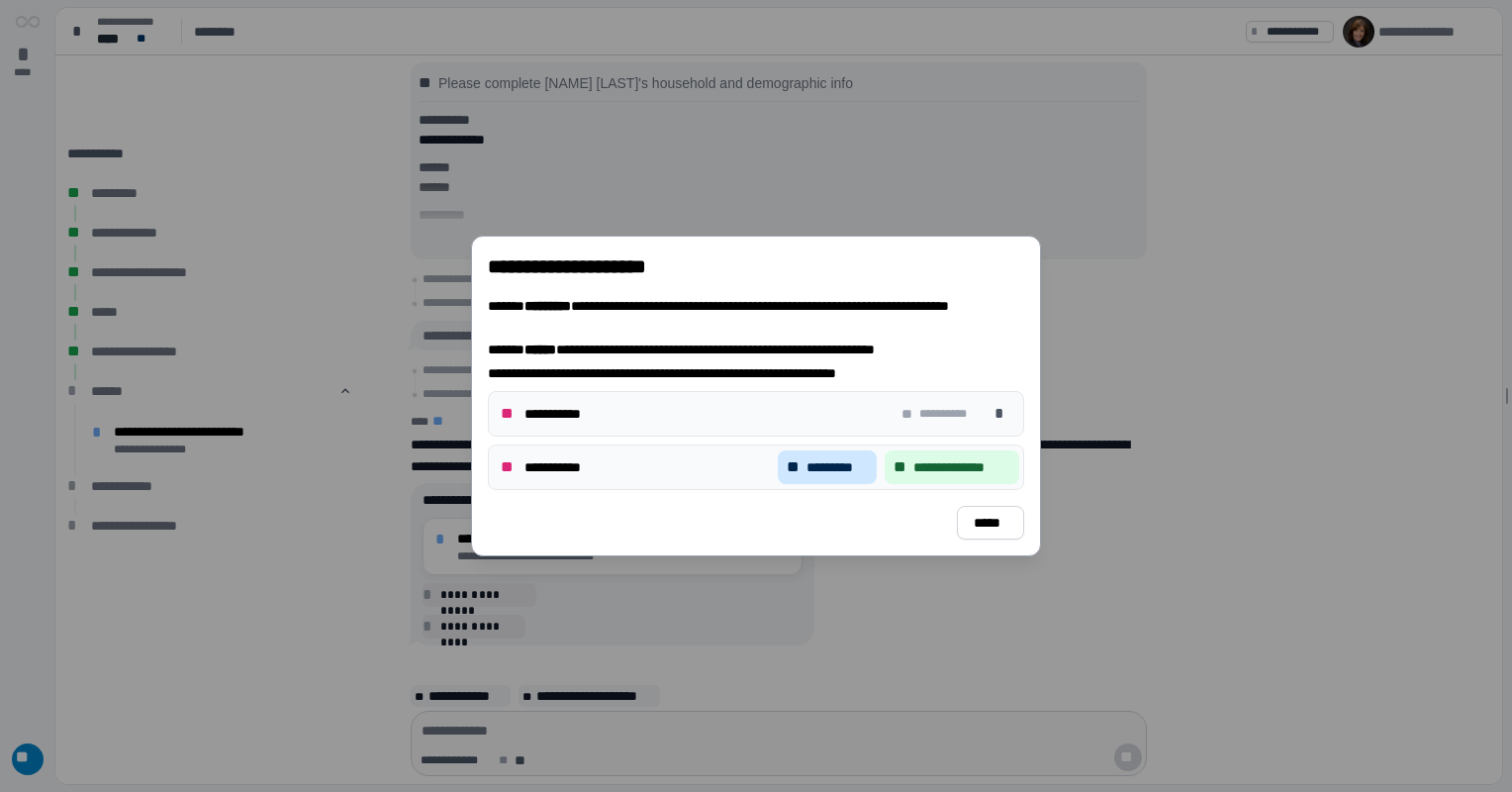 click on "*********" at bounding box center (837, 467) 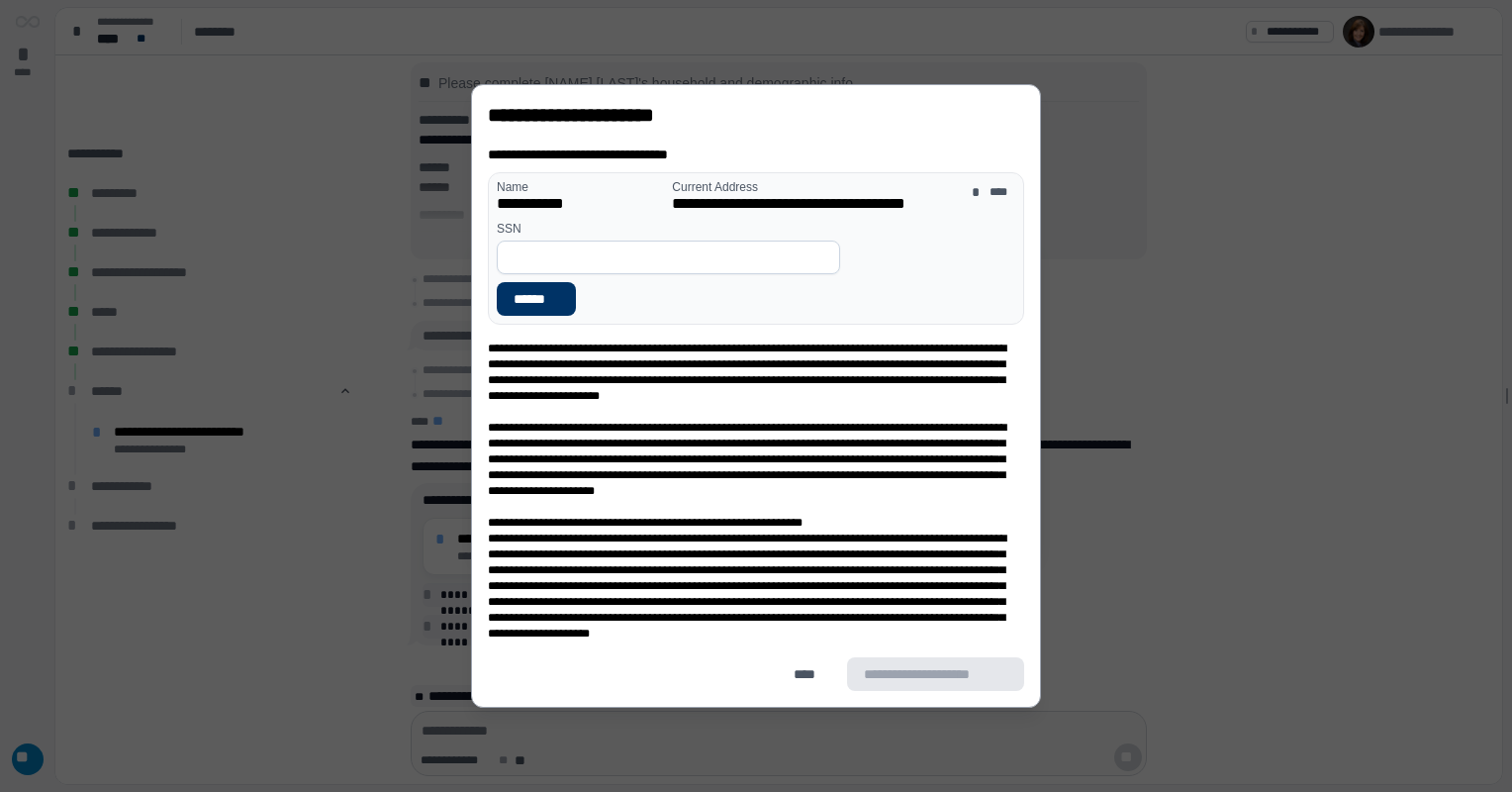 click at bounding box center (668, 257) 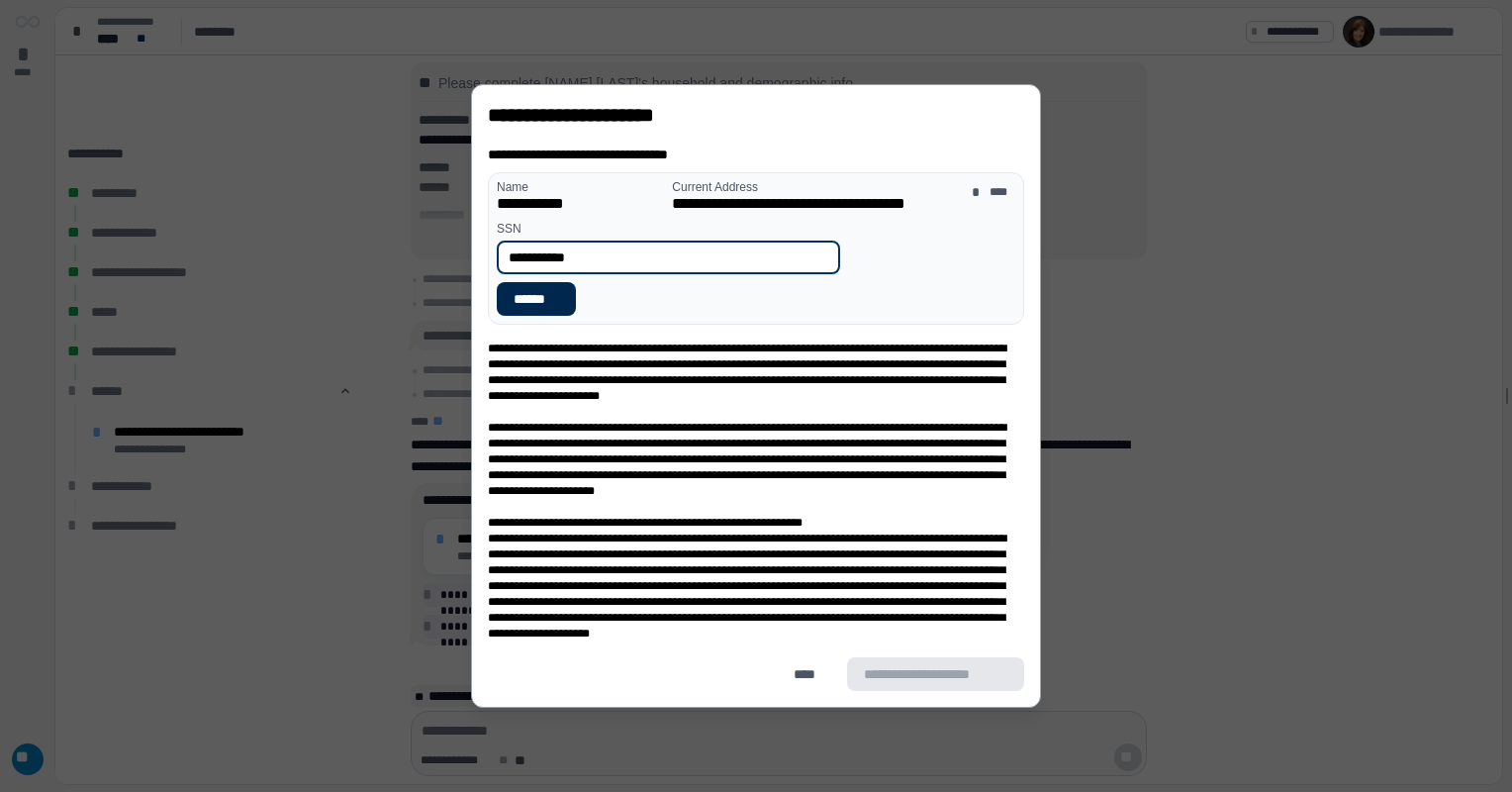 type on "**********" 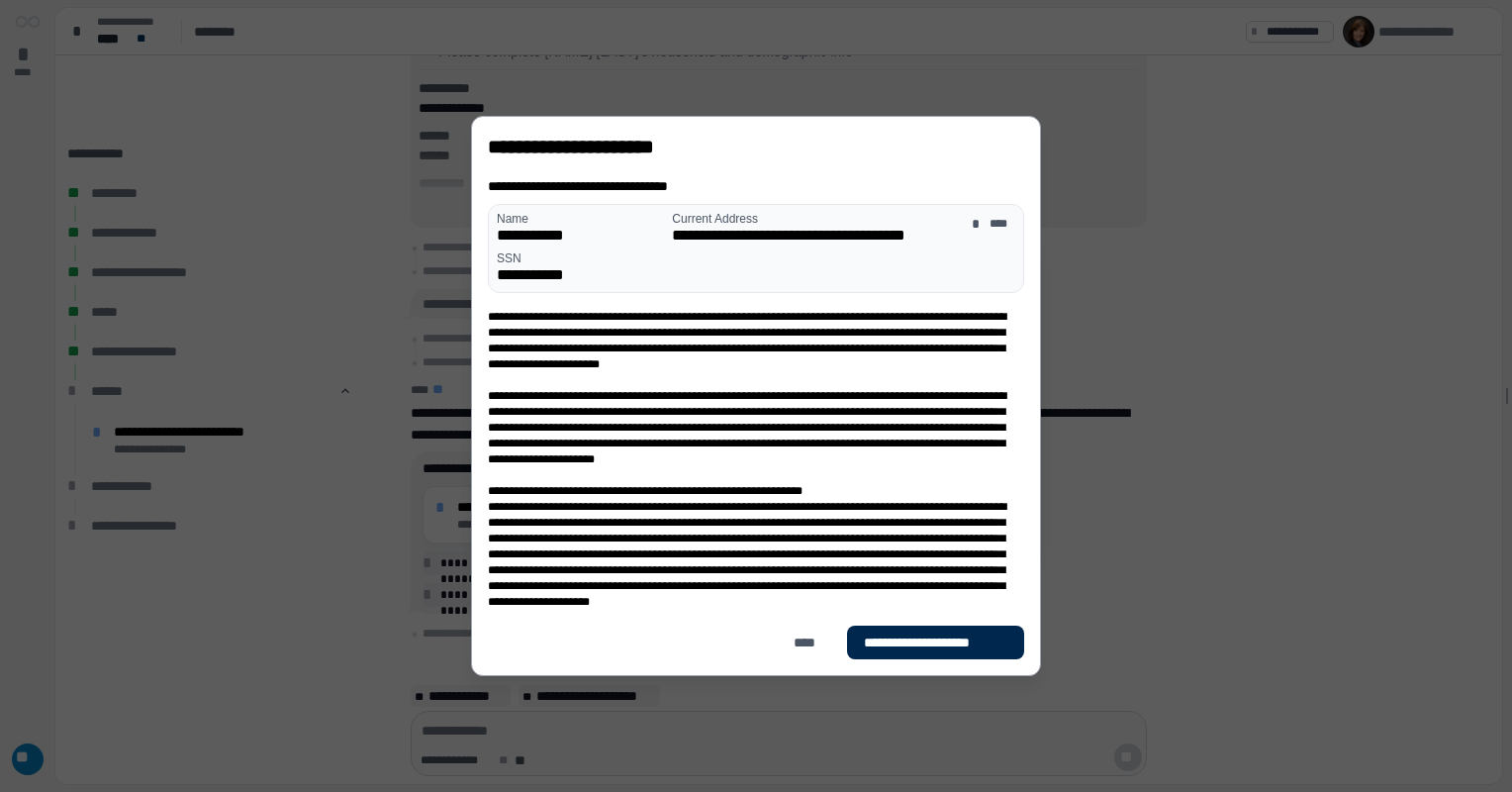 click on "**********" at bounding box center (935, 643) 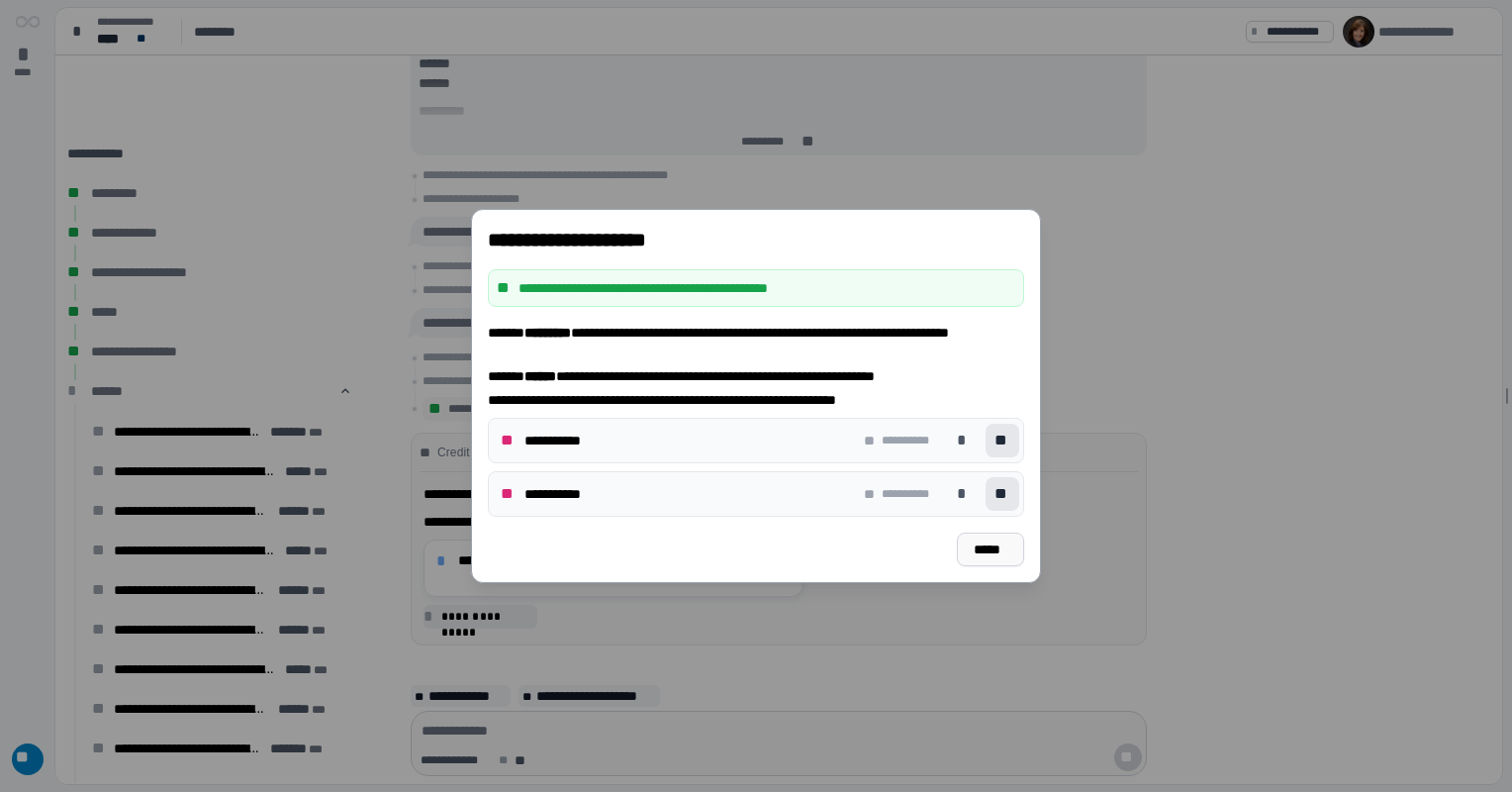 click on "*****" at bounding box center [991, 549] 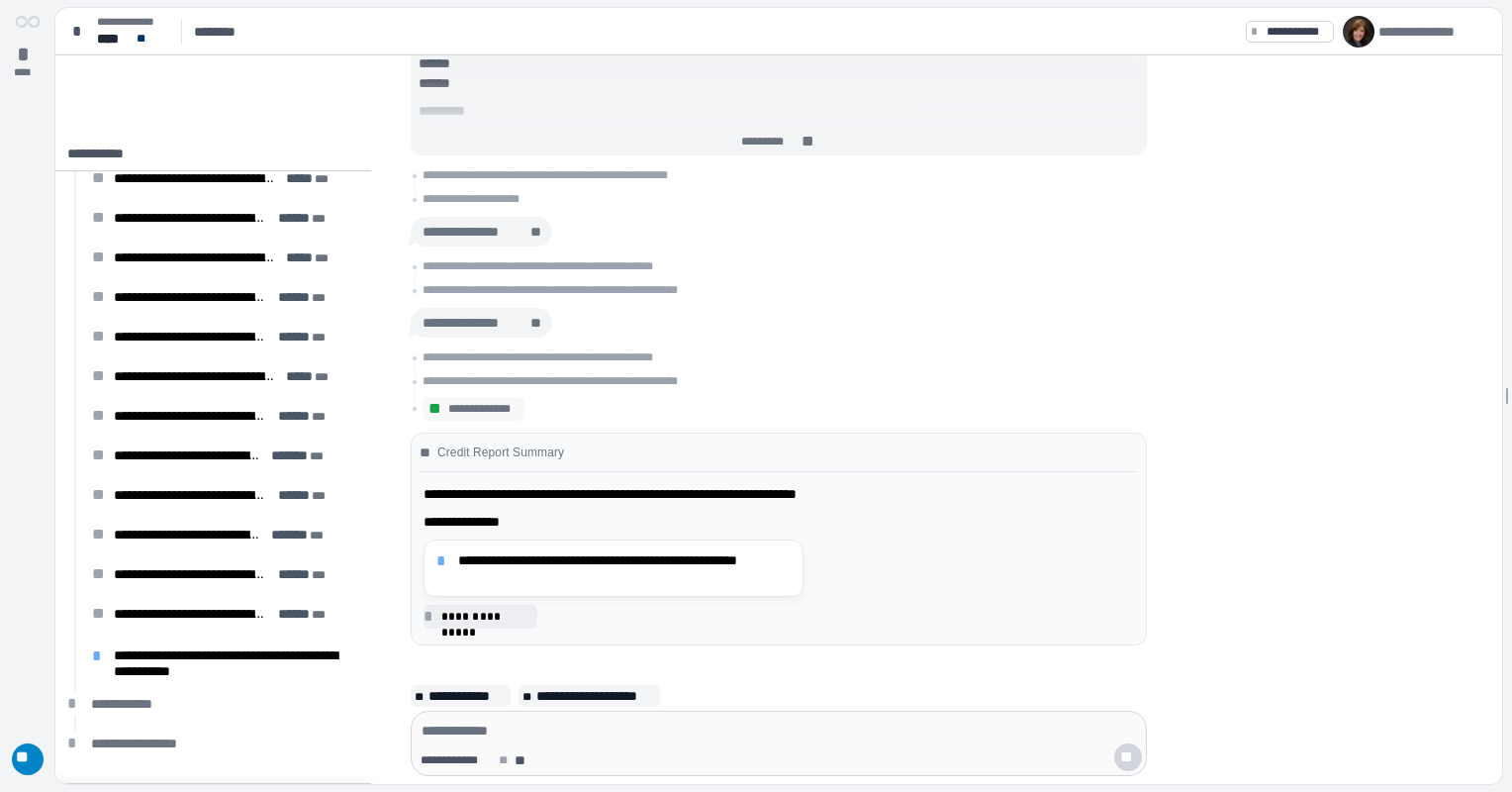 scroll, scrollTop: 302, scrollLeft: 0, axis: vertical 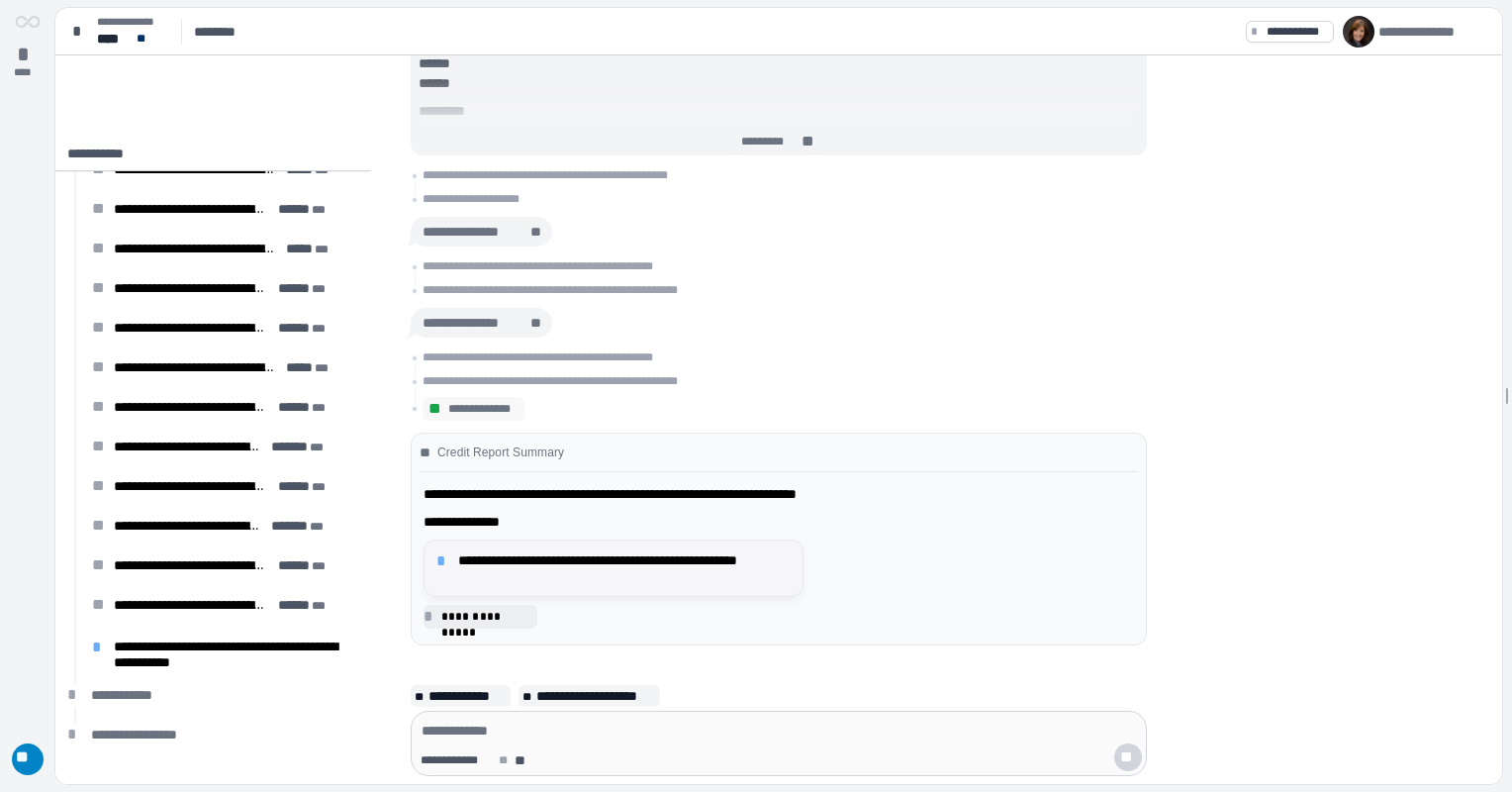 click on "**********" at bounding box center (624, 568) 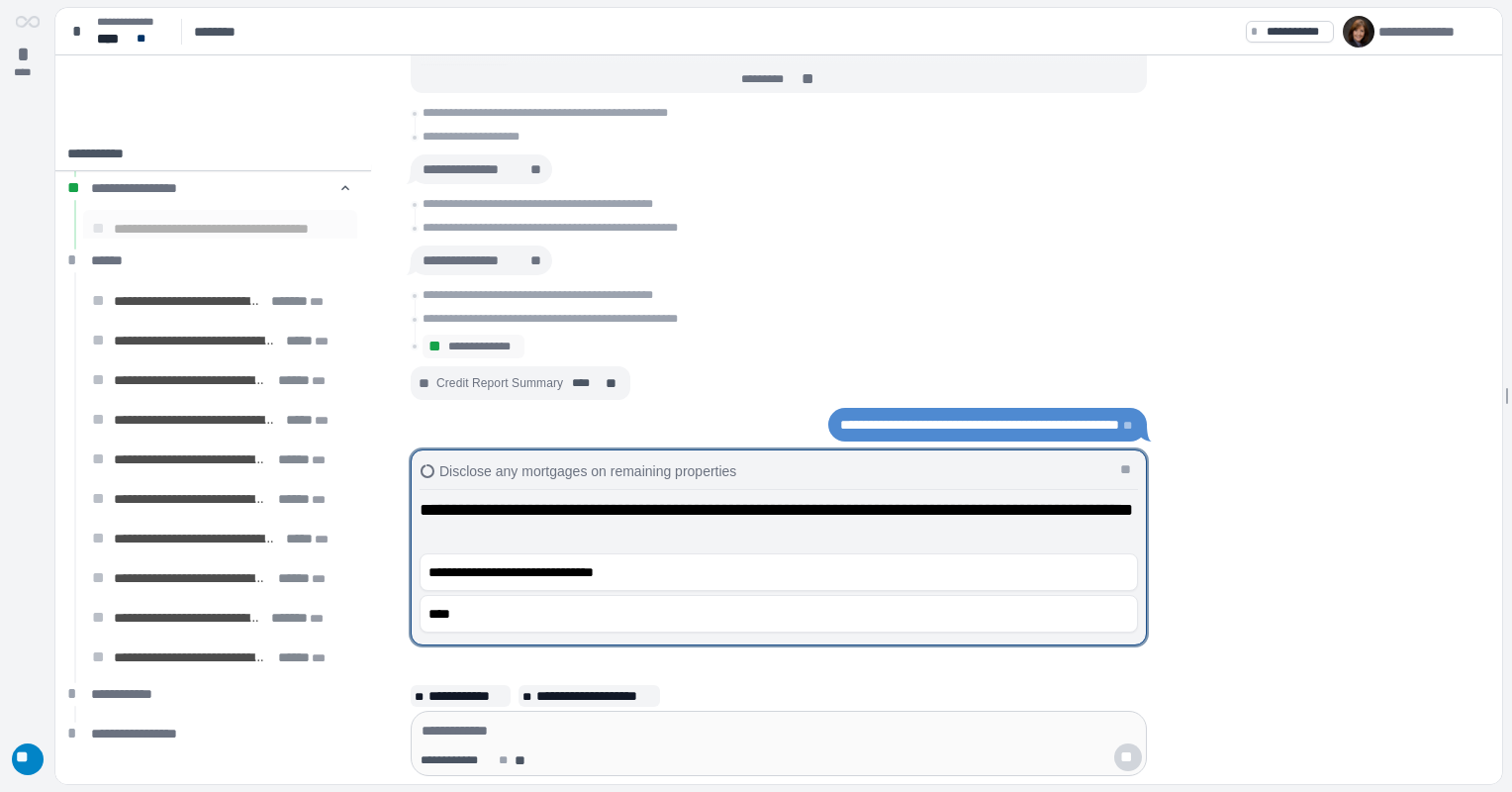 scroll, scrollTop: 0, scrollLeft: 0, axis: both 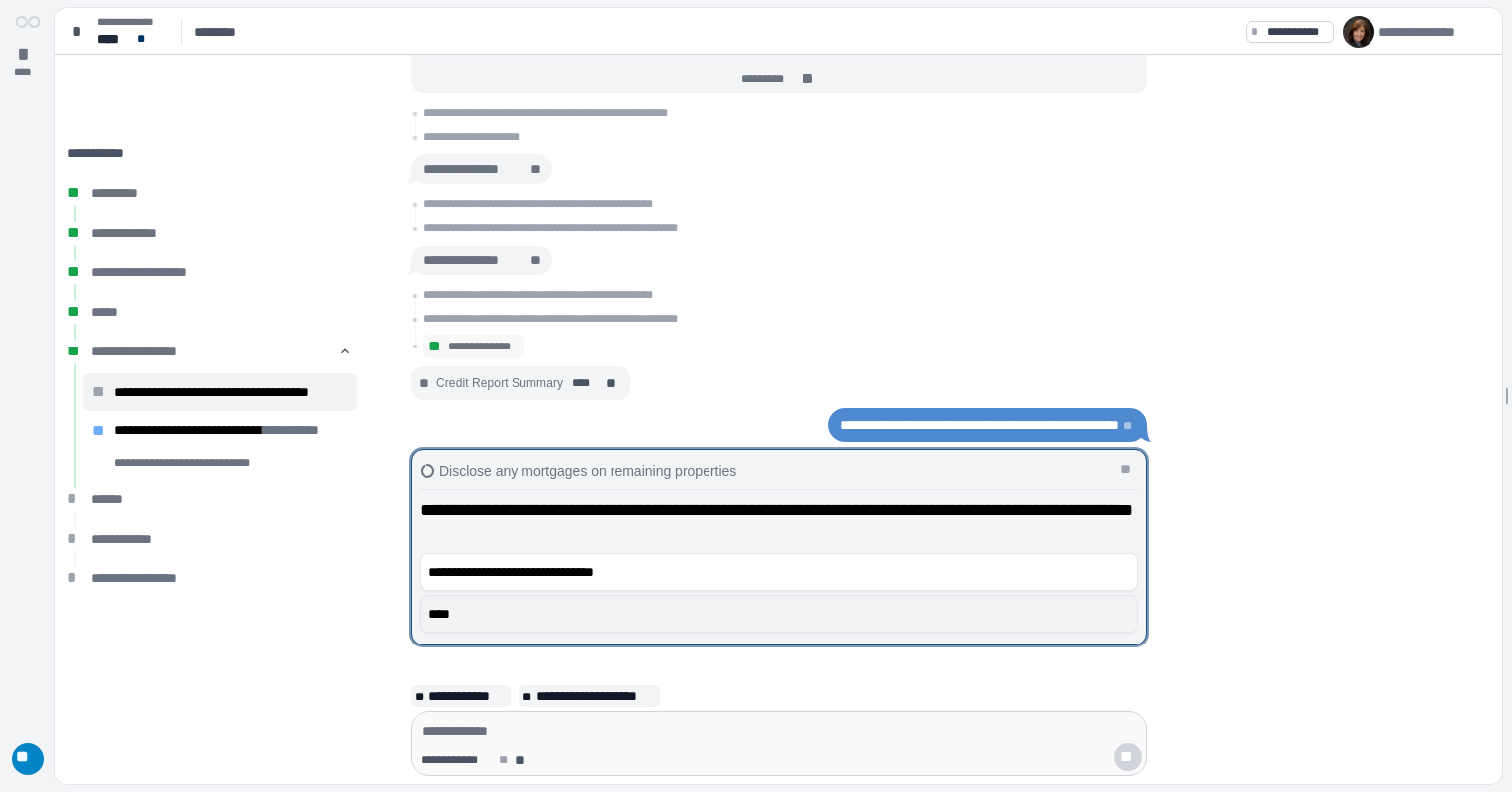 click on "****" at bounding box center [779, 614] 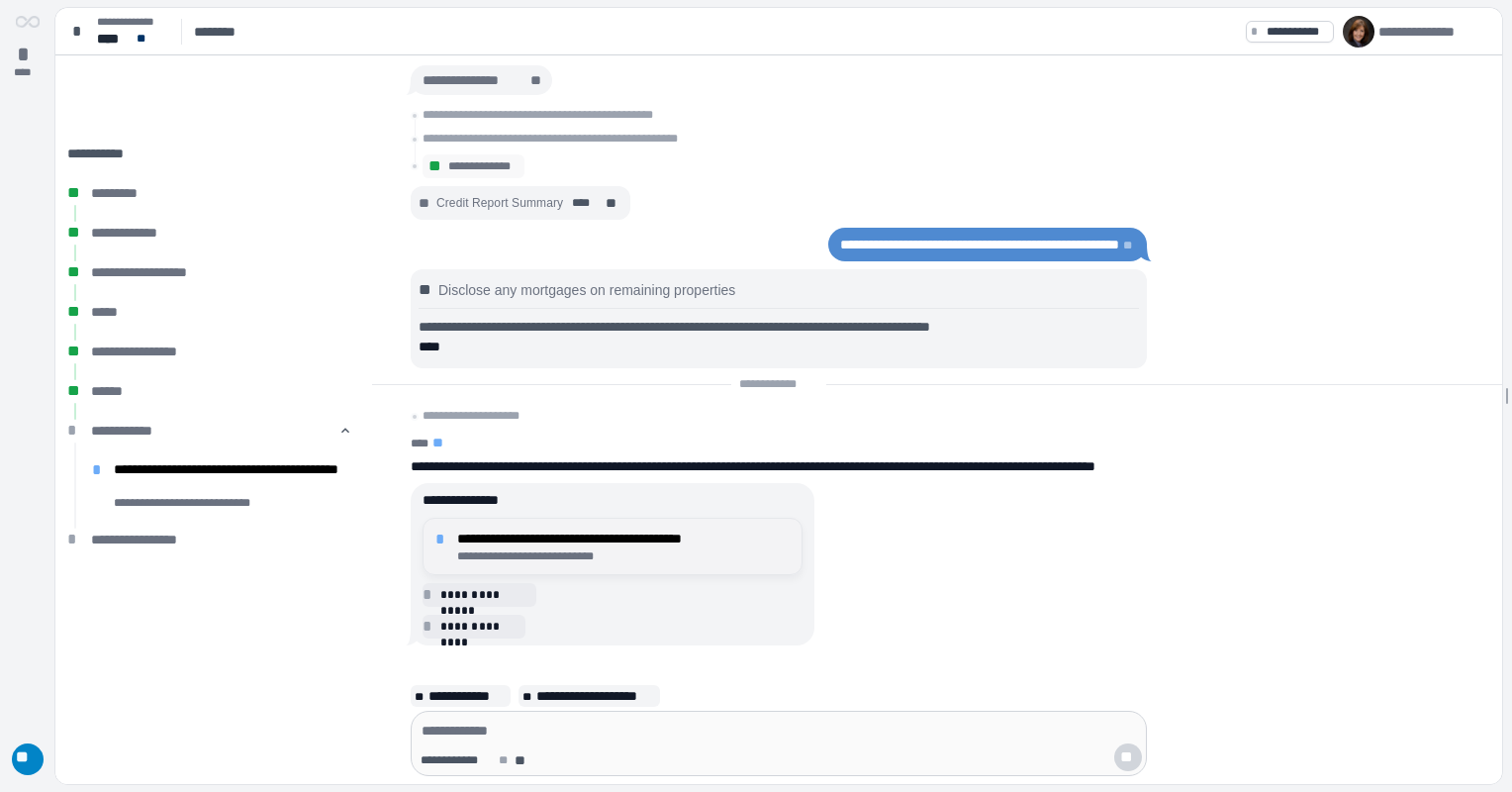click on "**********" at bounding box center [623, 556] 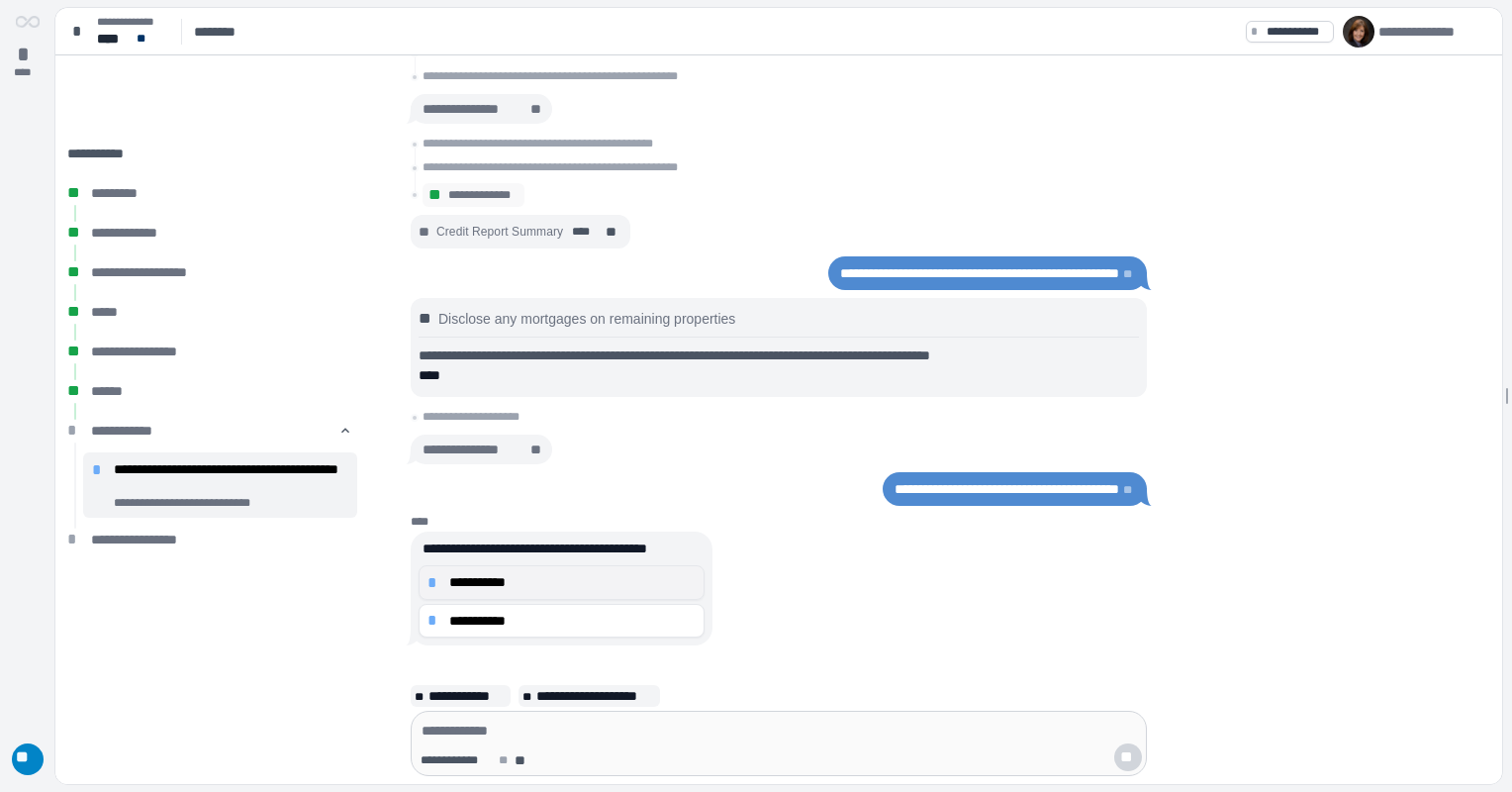 click on "**********" at bounding box center [572, 582] 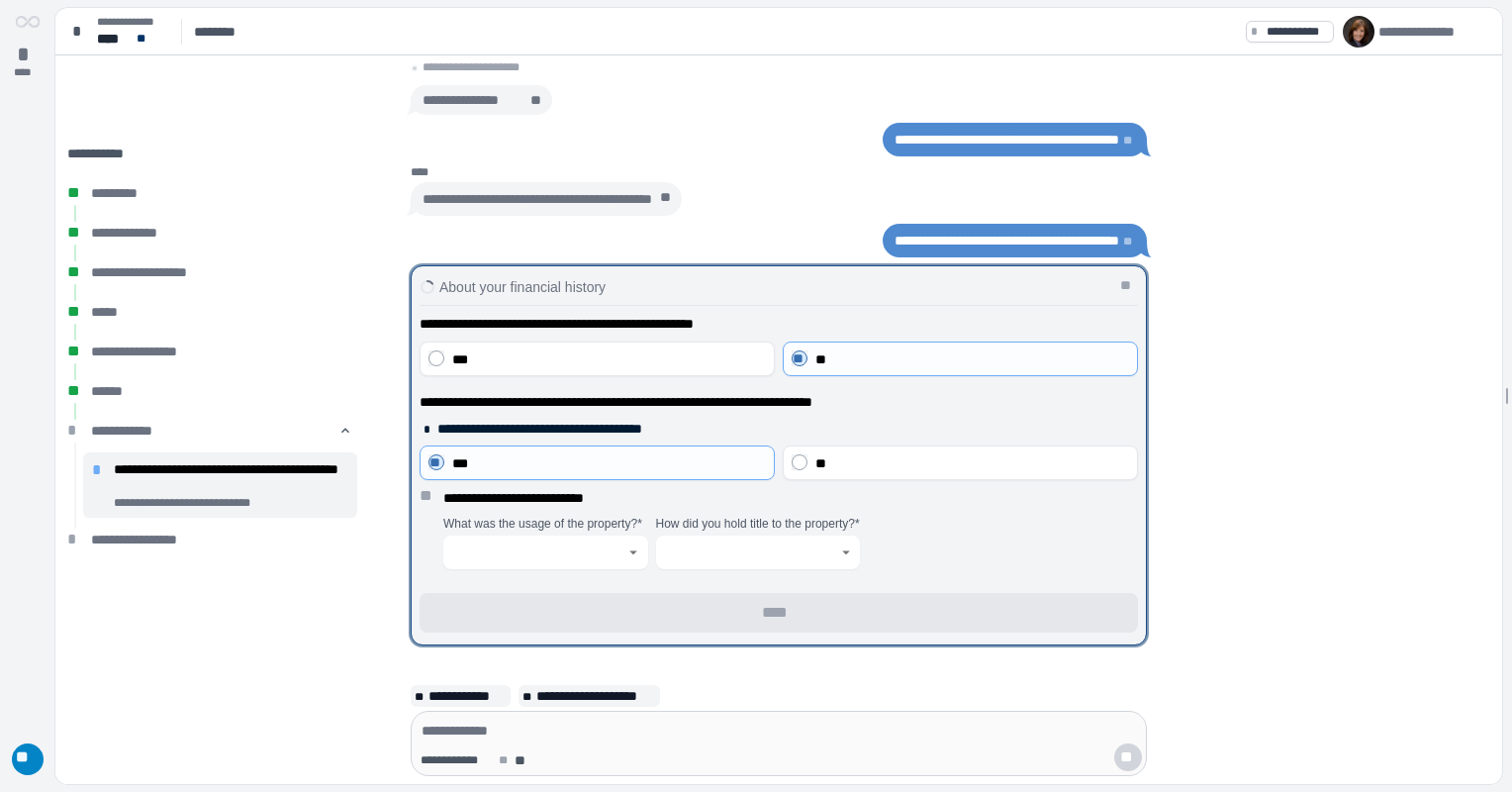 click 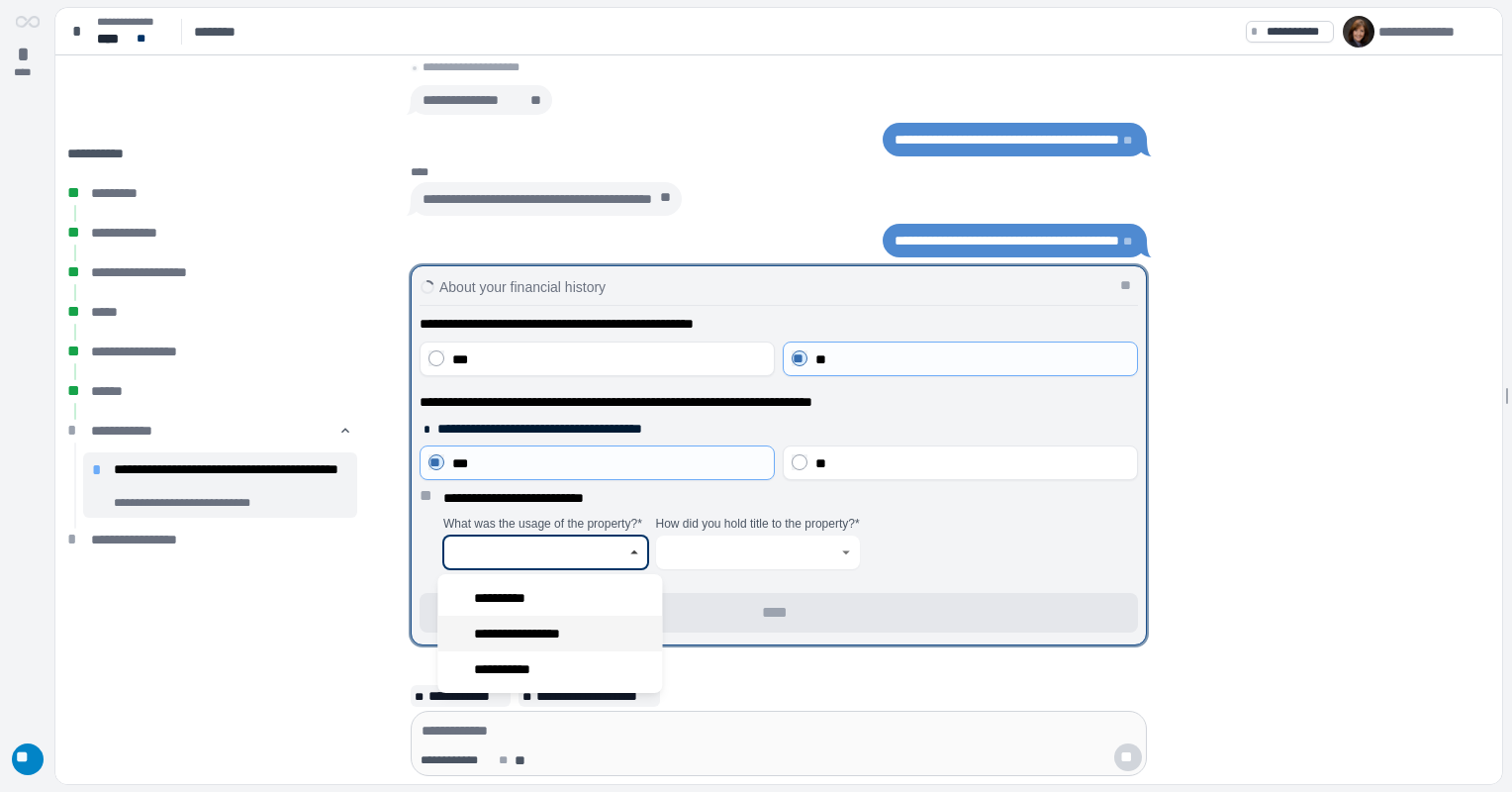 click on "**********" at bounding box center [529, 634] 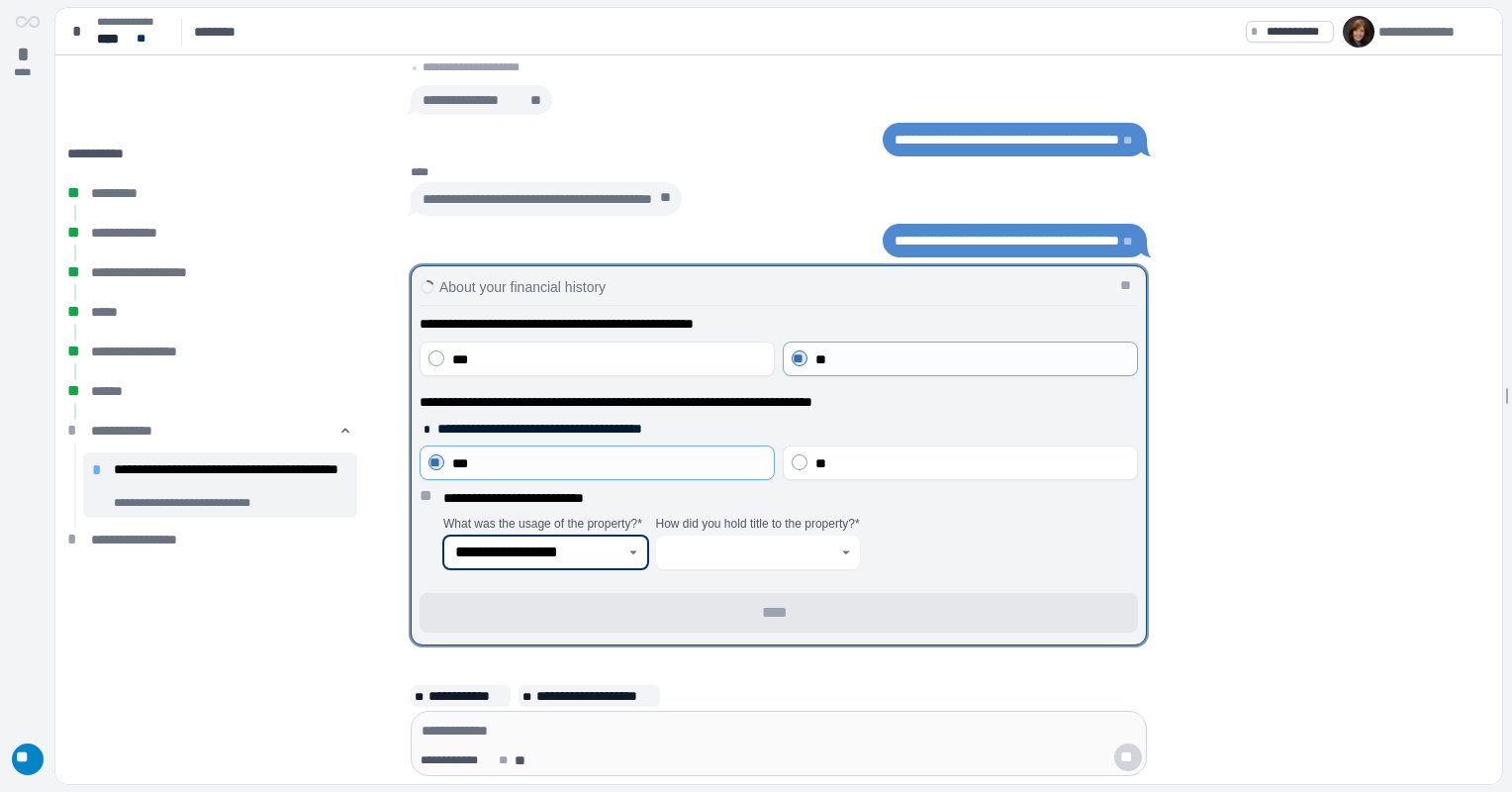 click 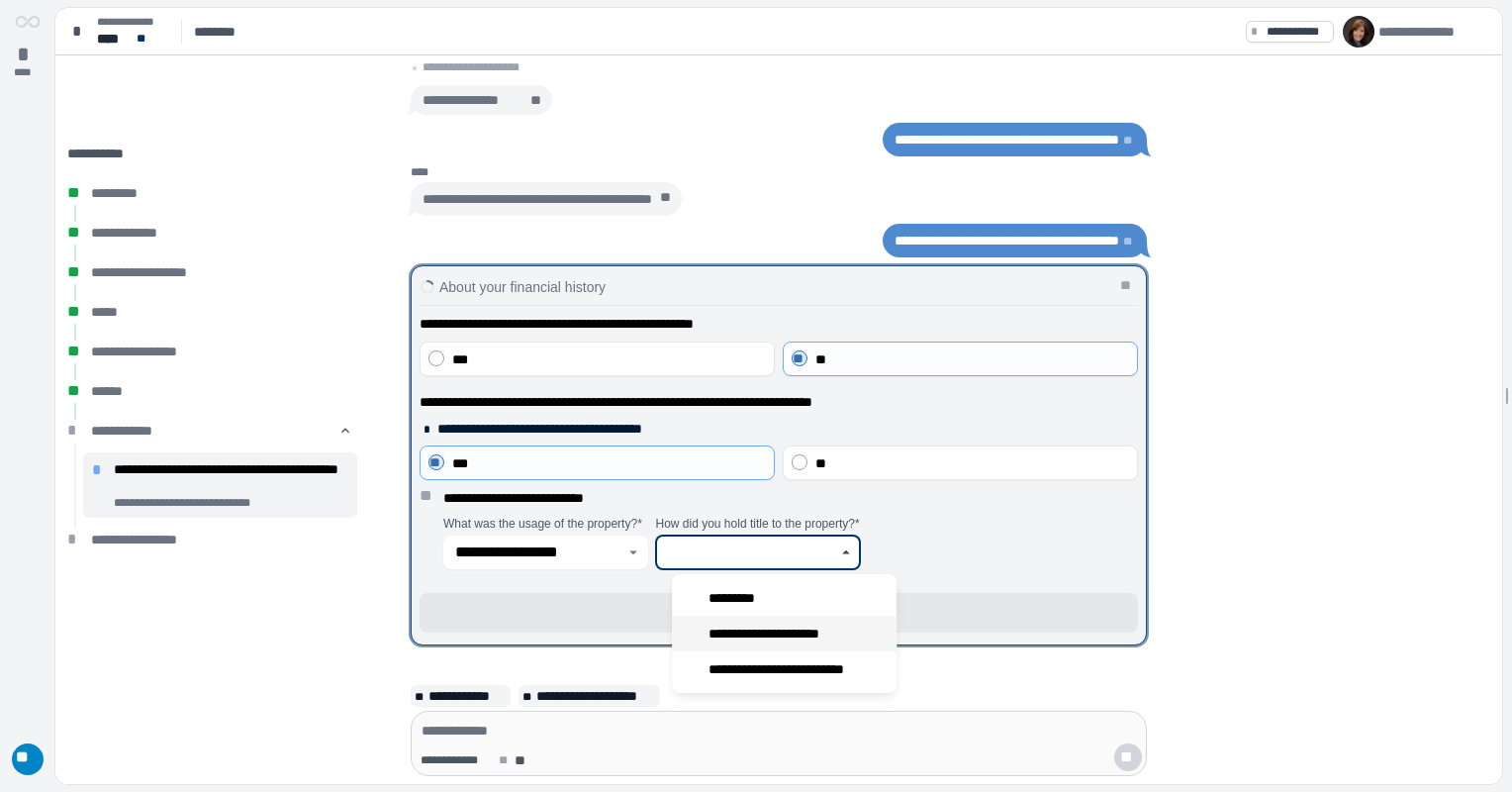 click on "**********" at bounding box center [778, 634] 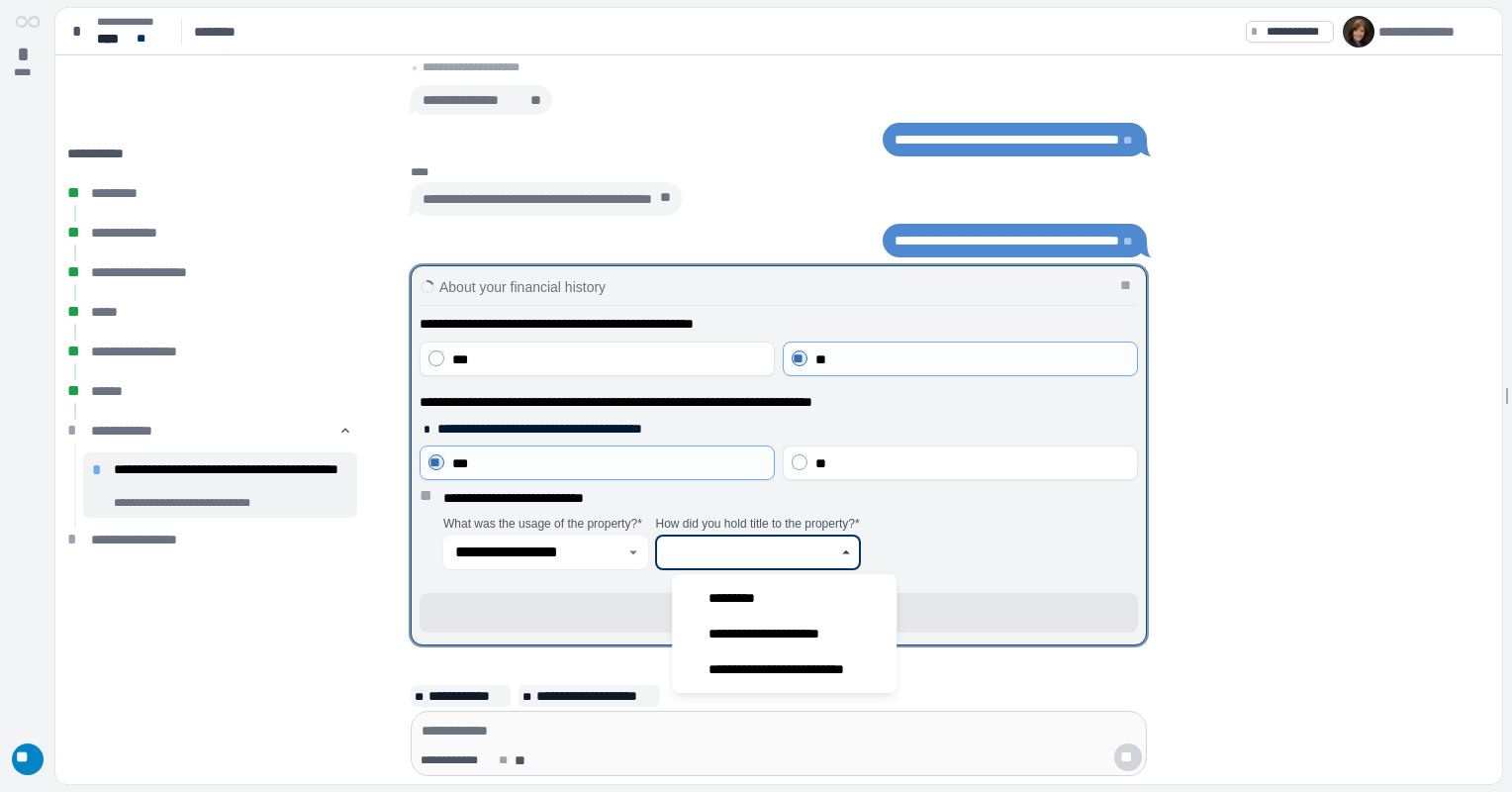 type on "**********" 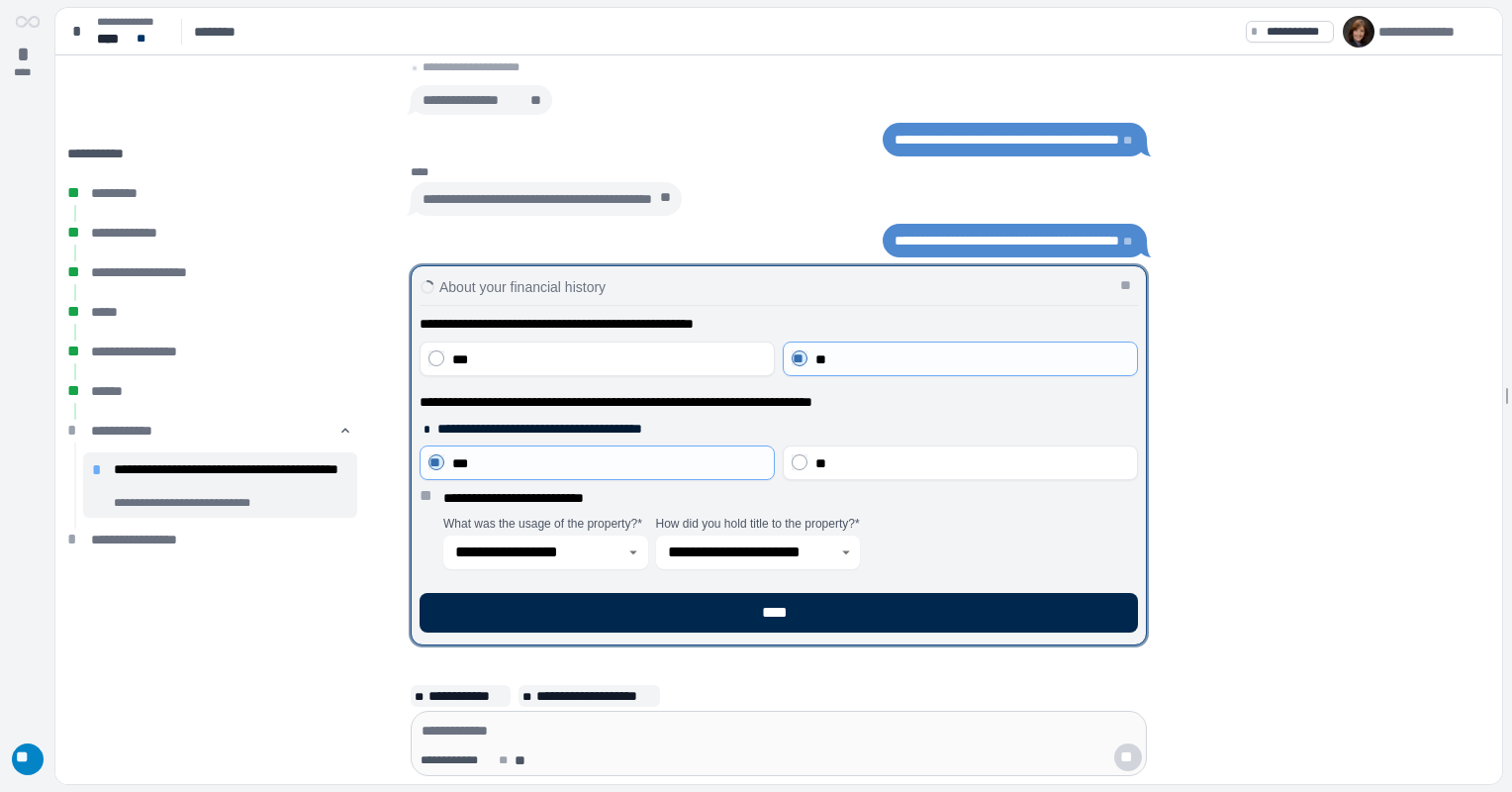 click on "****" at bounding box center (779, 613) 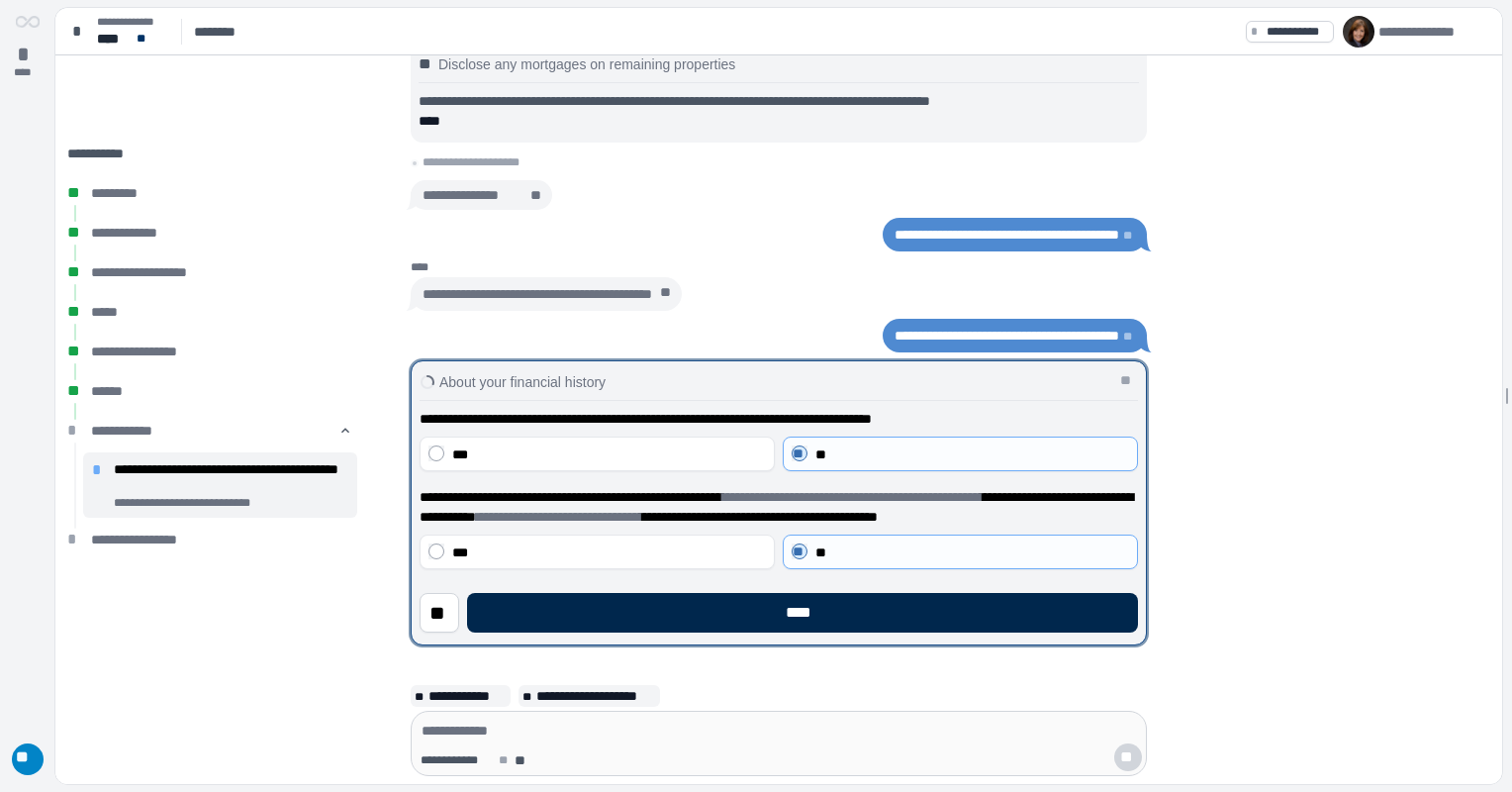 click on "****" at bounding box center (803, 613) 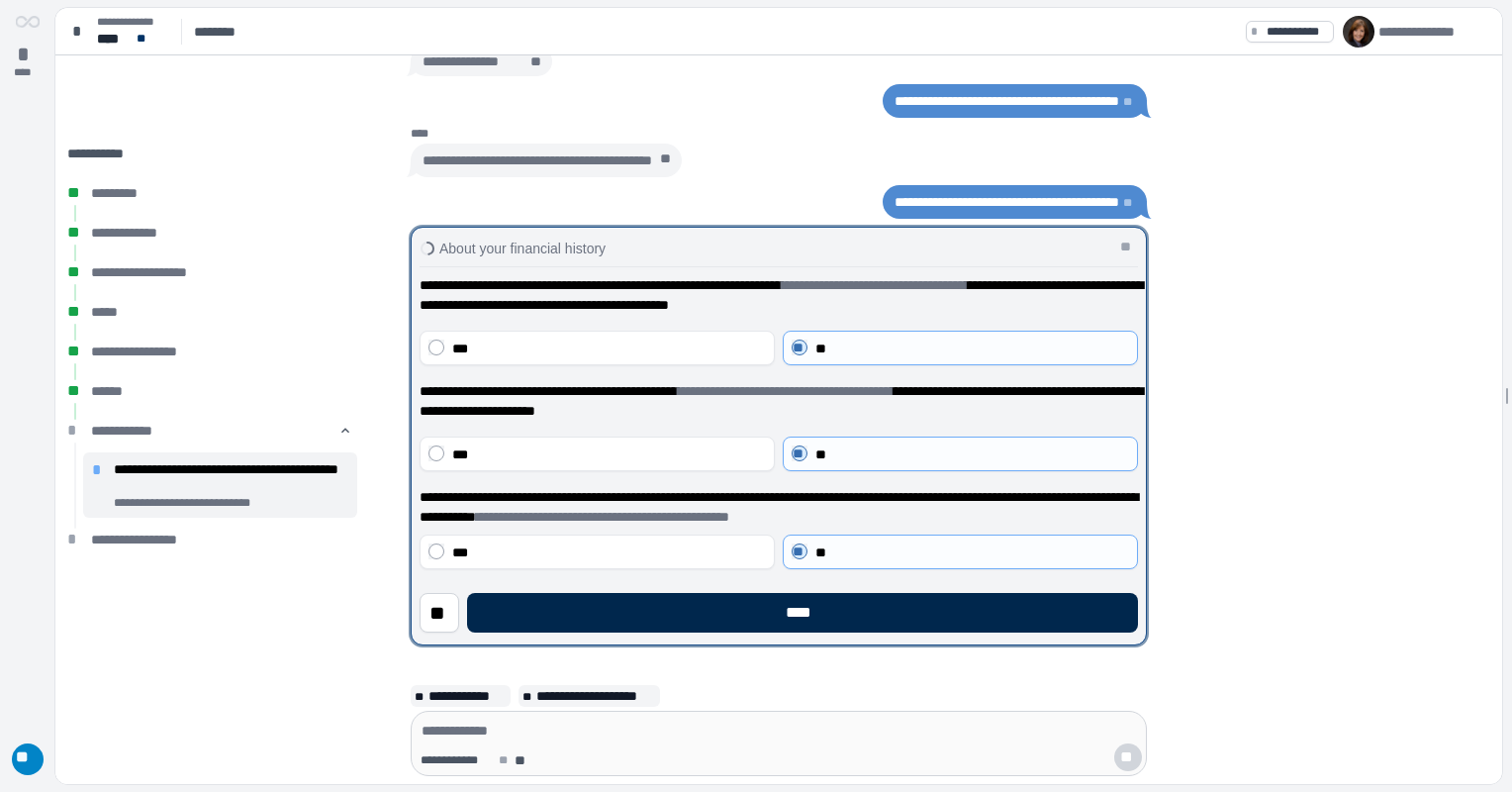 click on "****" at bounding box center (803, 613) 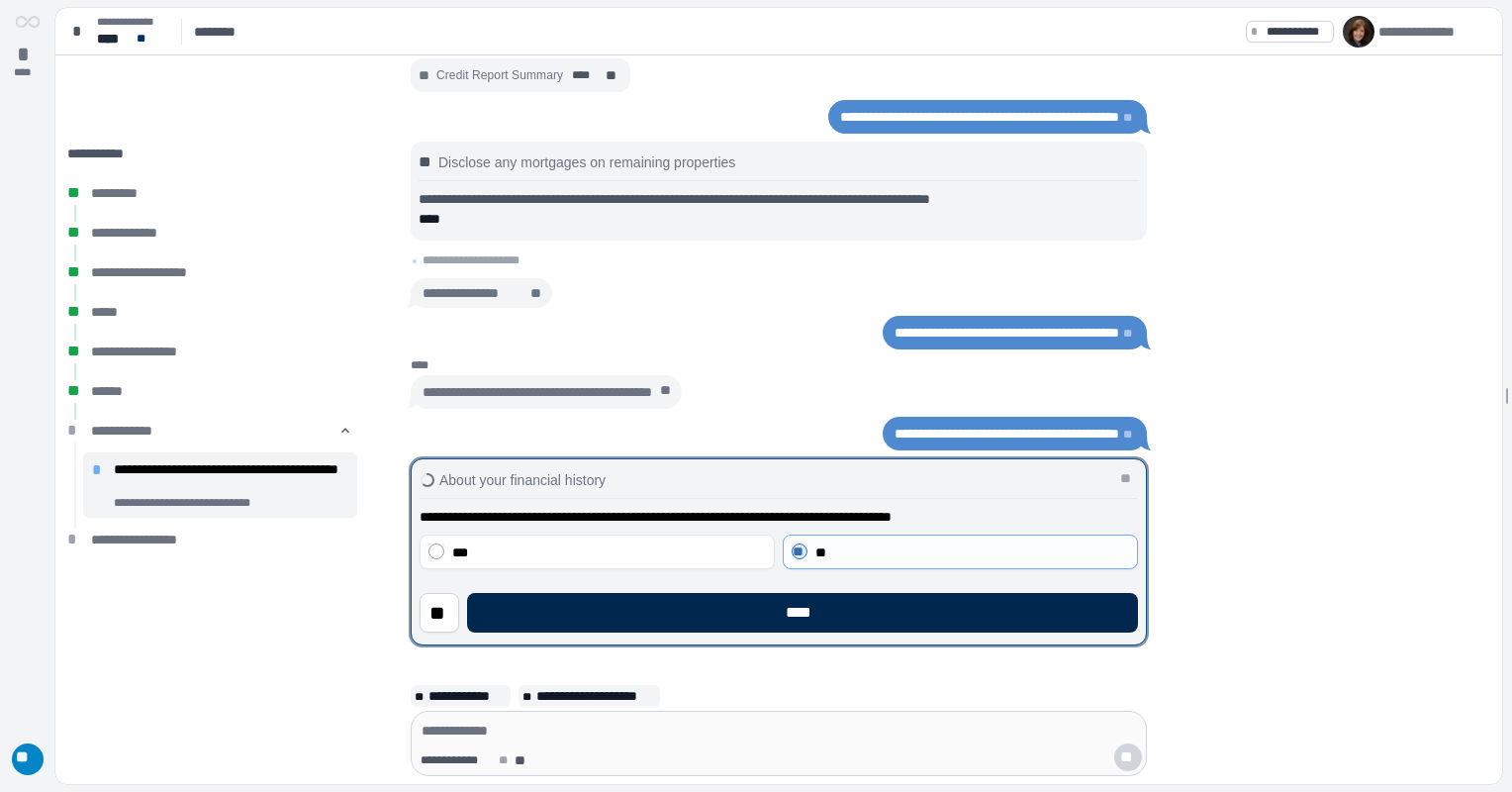 click on "****" at bounding box center (803, 613) 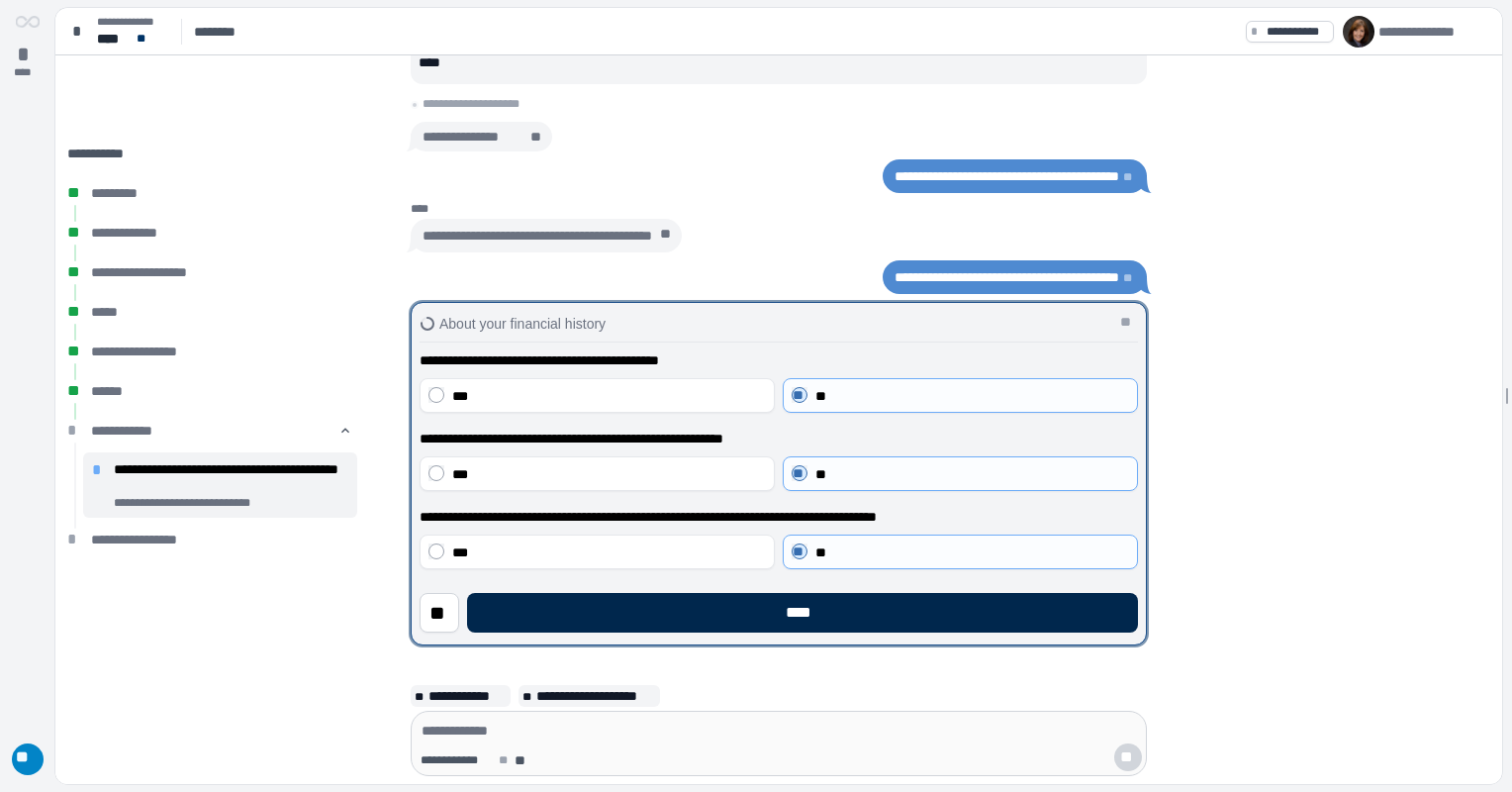 click on "****" at bounding box center (803, 613) 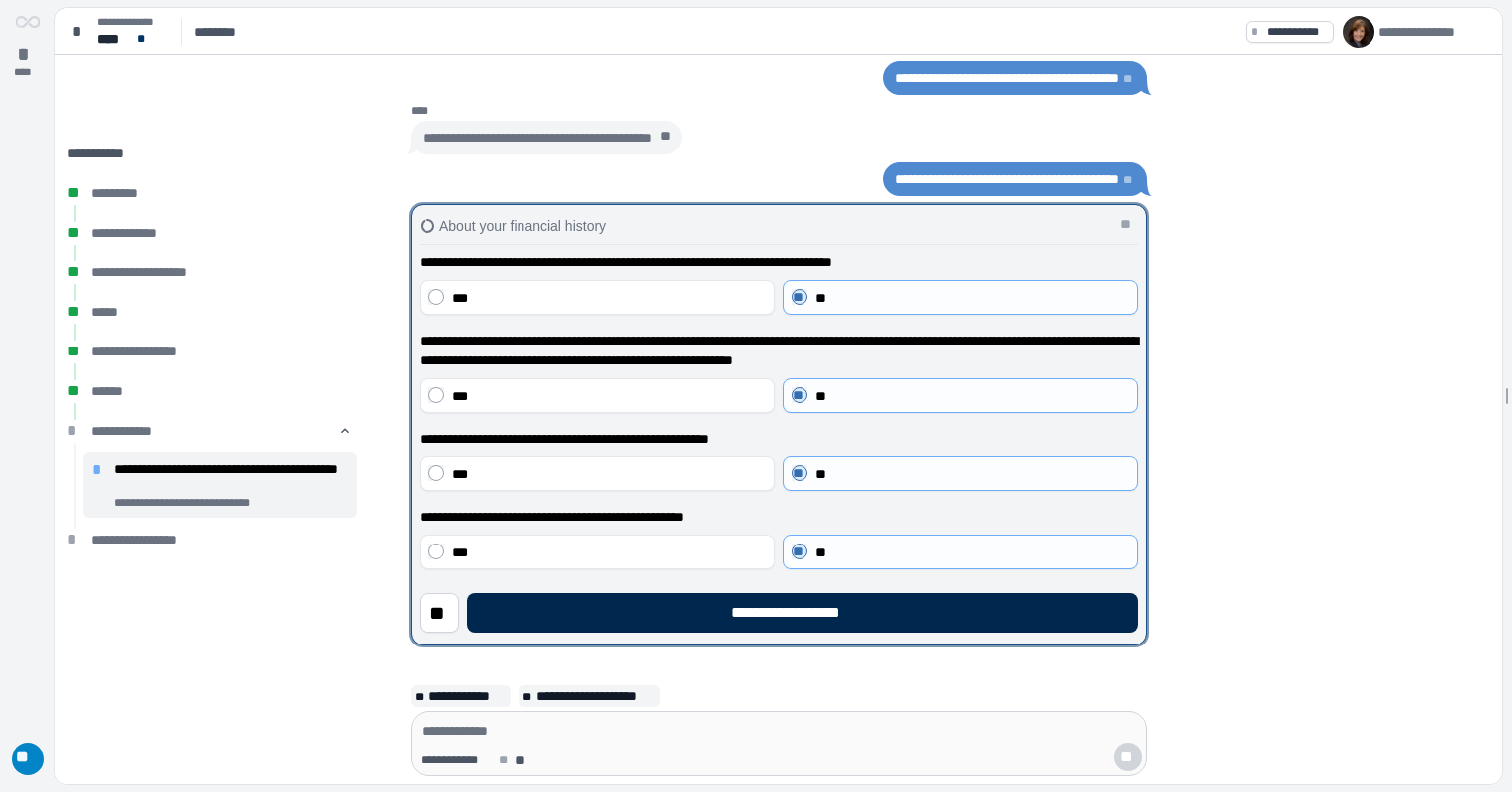 click on "**********" at bounding box center (803, 613) 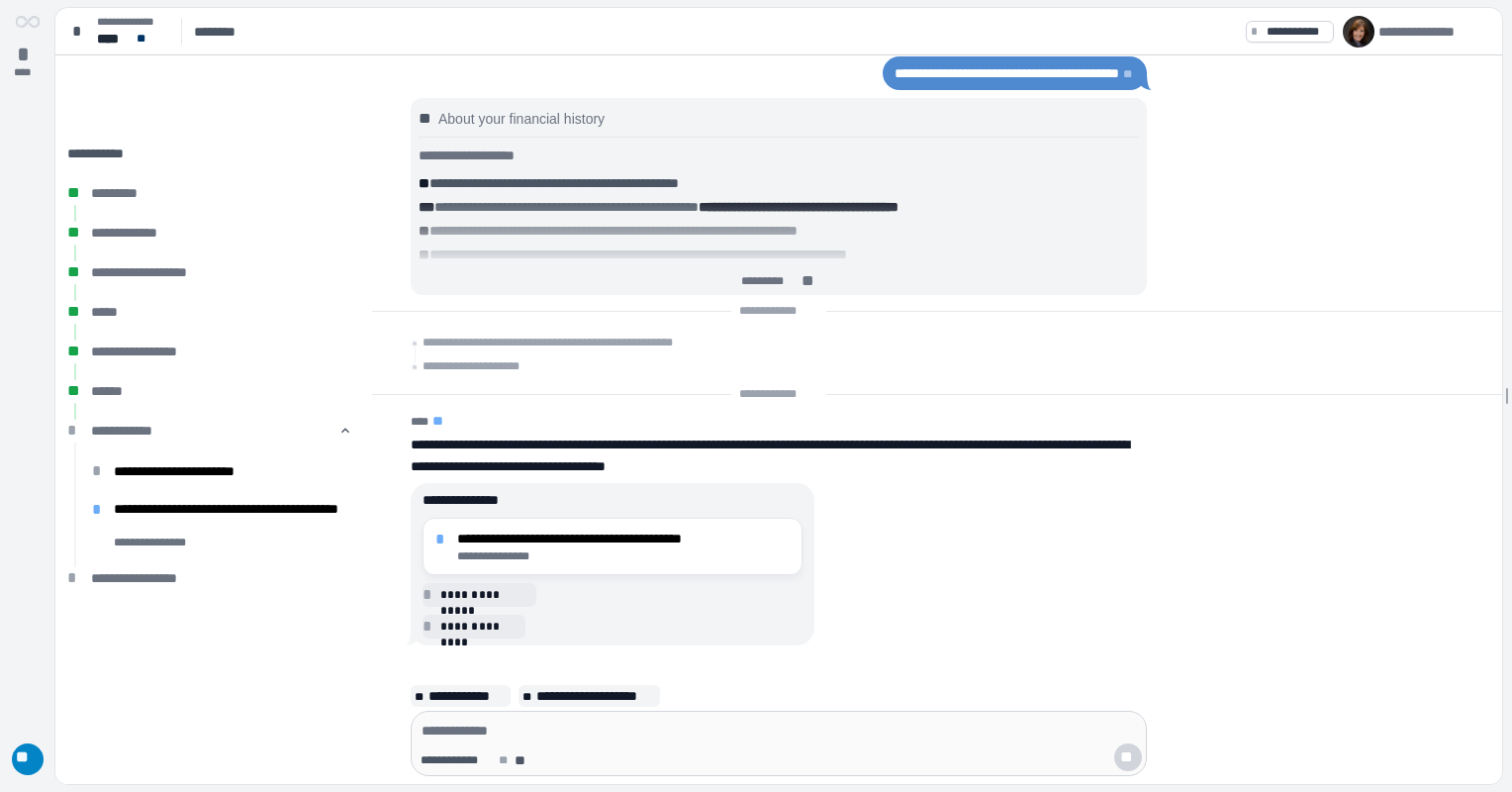 drag, startPoint x: 553, startPoint y: 549, endPoint x: 590, endPoint y: 550, distance: 37.01351 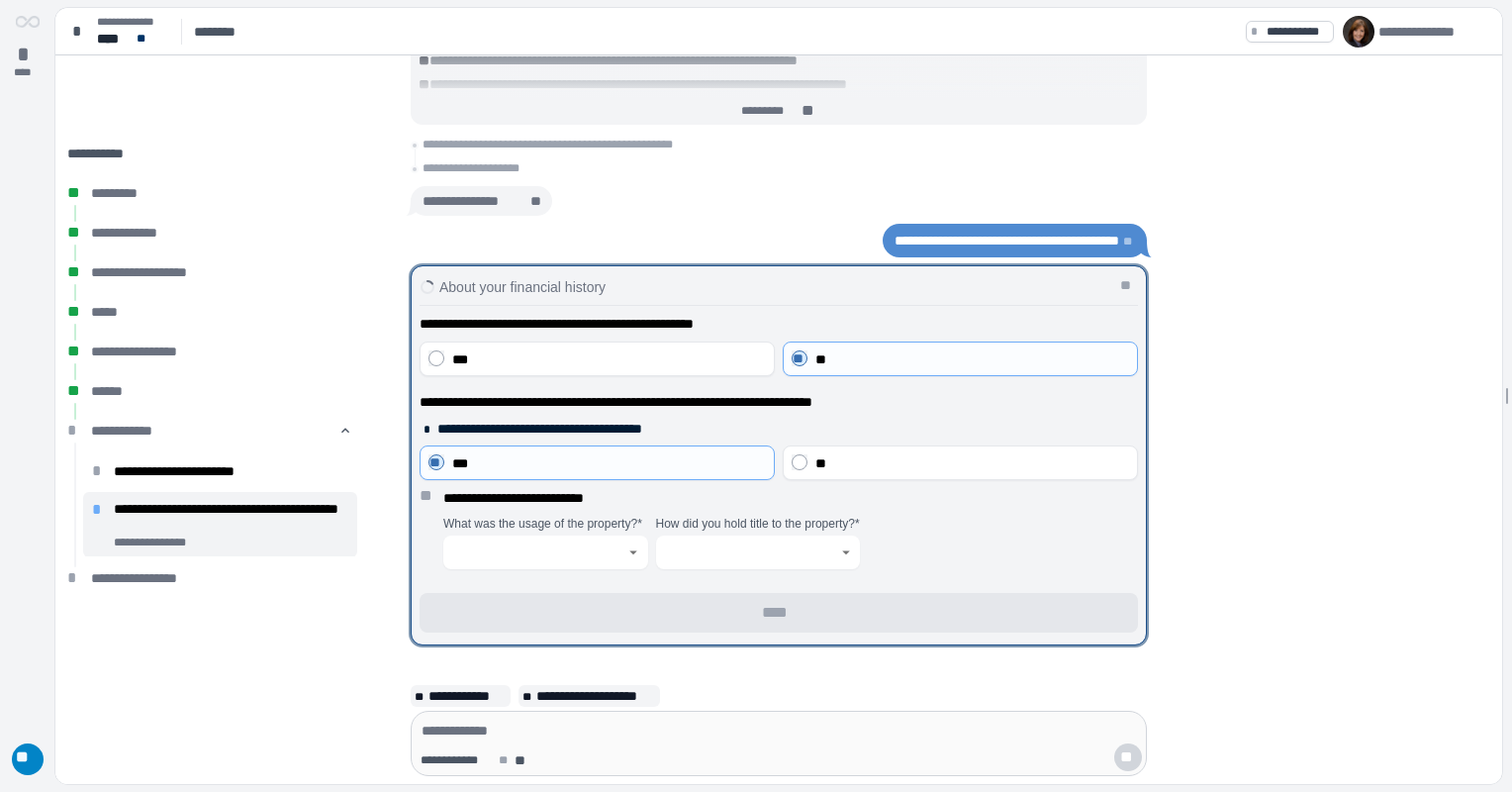 click 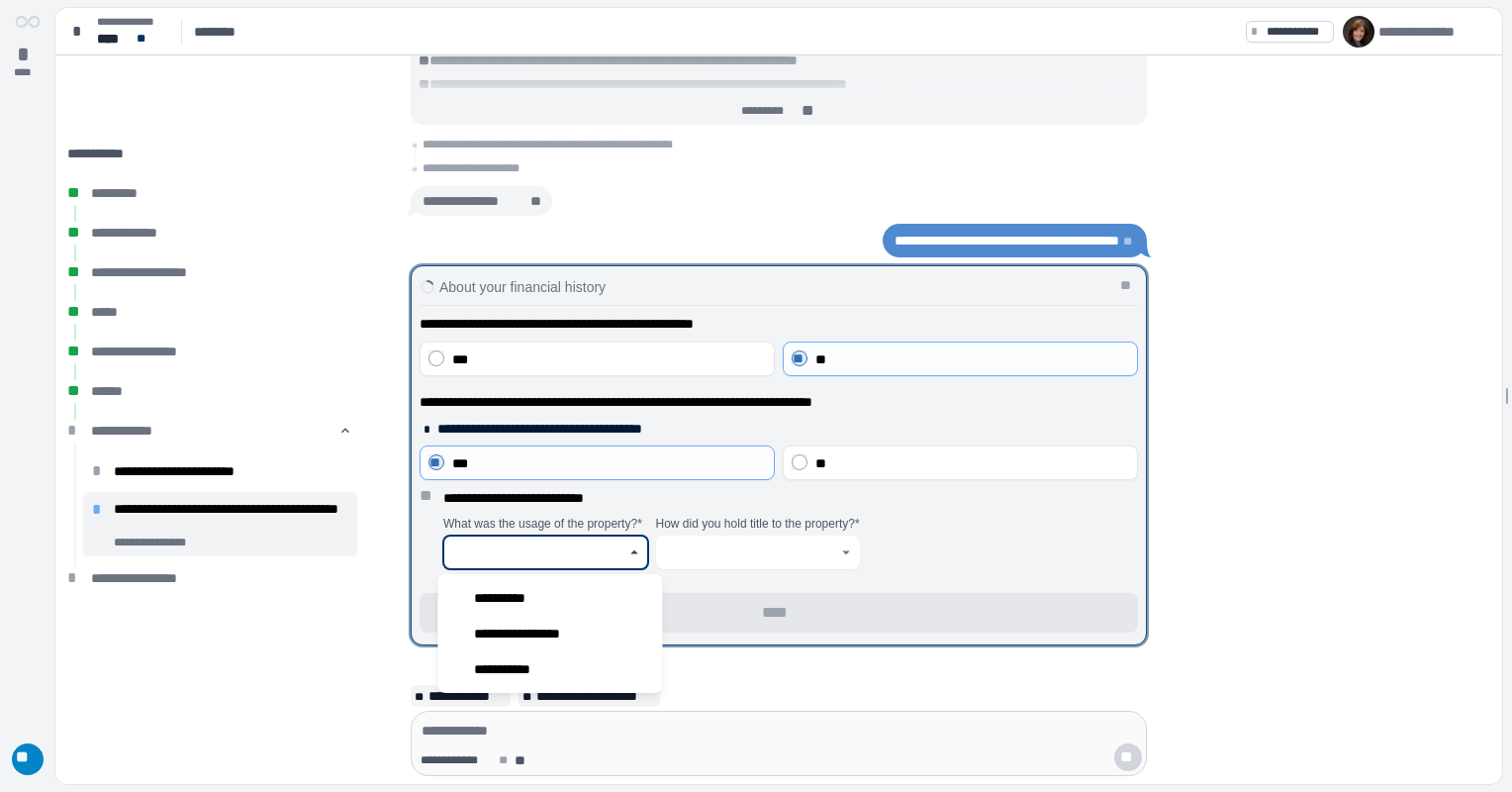 drag, startPoint x: 575, startPoint y: 638, endPoint x: 617, endPoint y: 629, distance: 42.953463 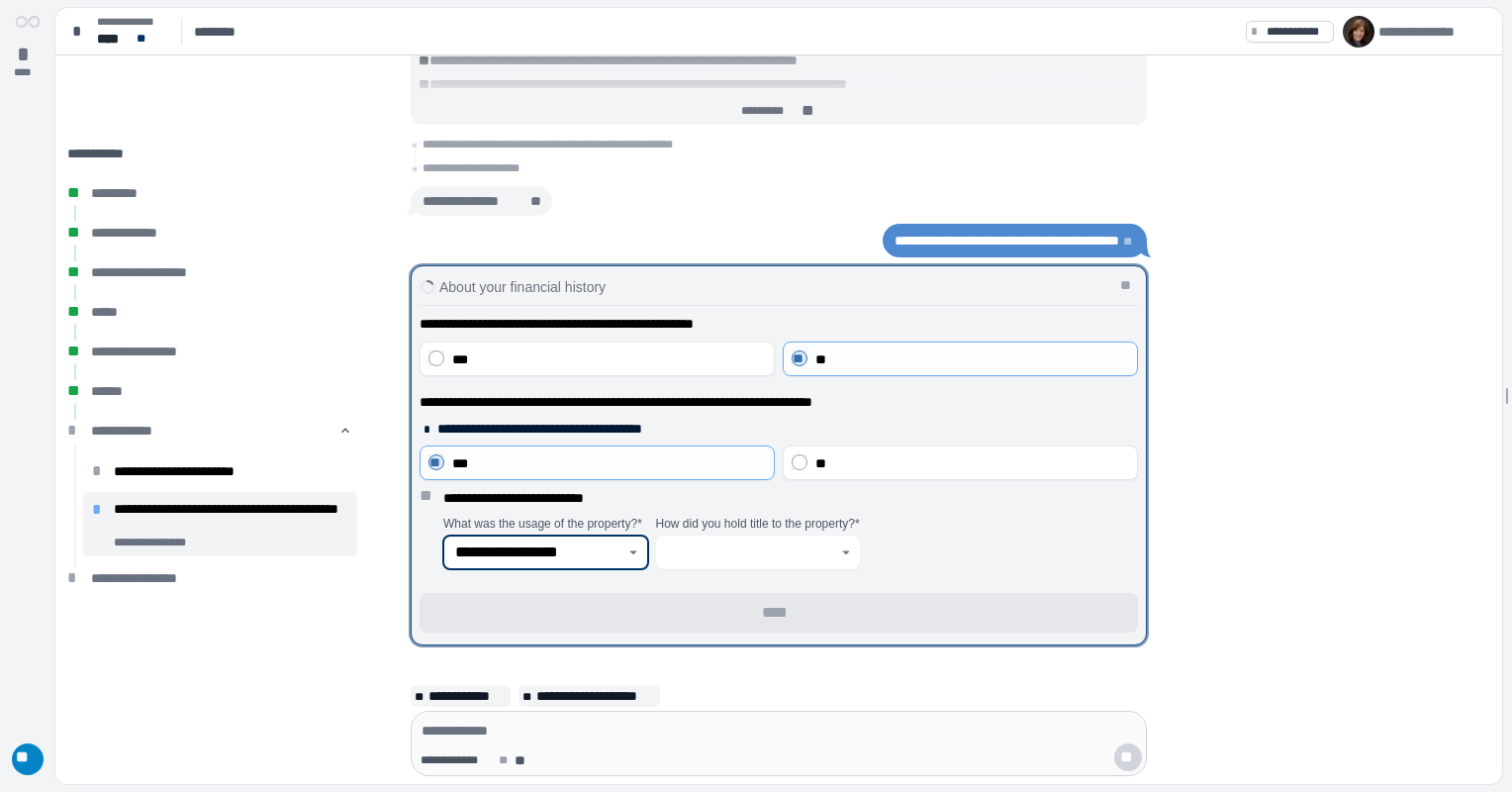 click 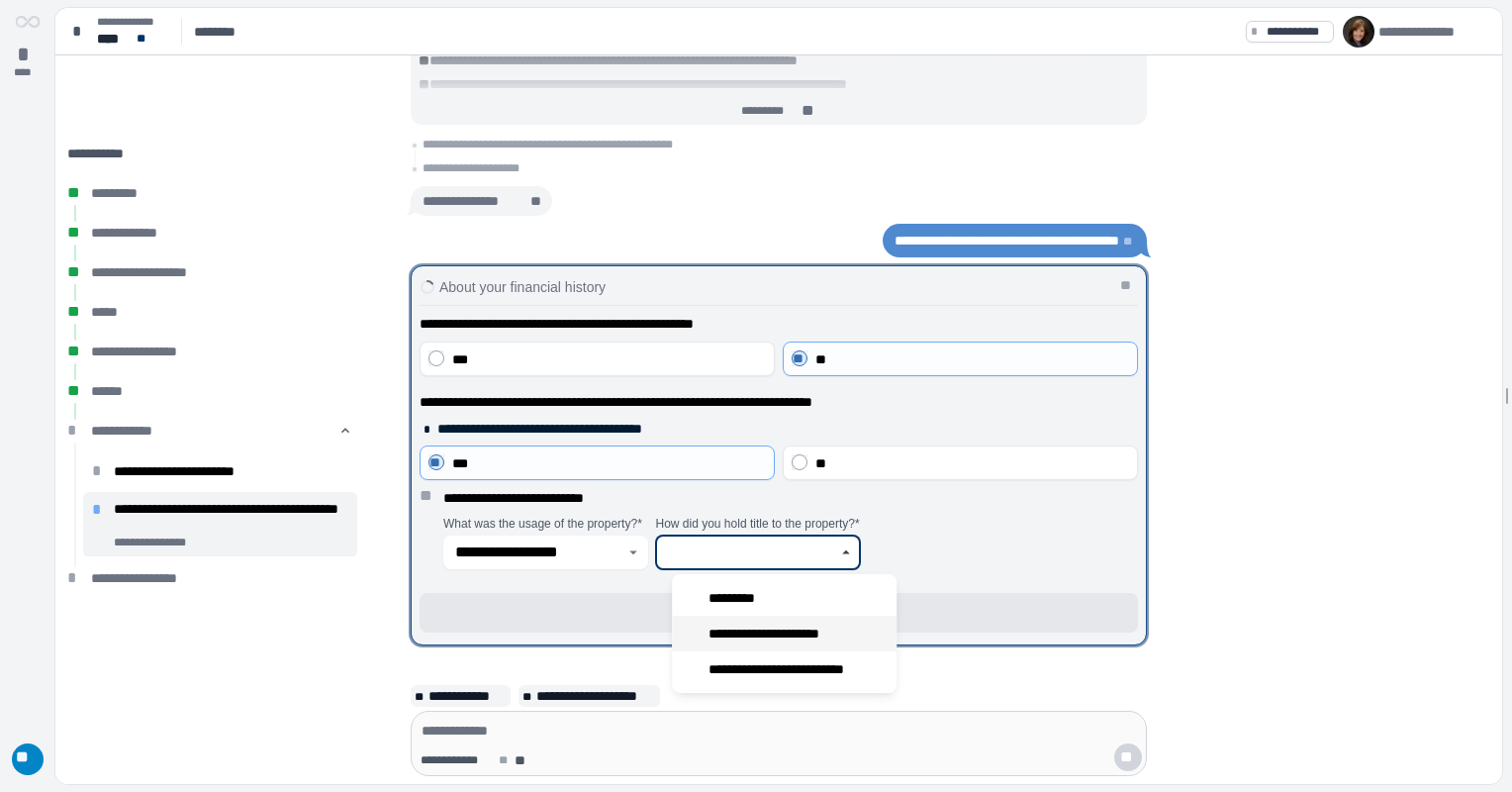 click on "**********" at bounding box center (778, 634) 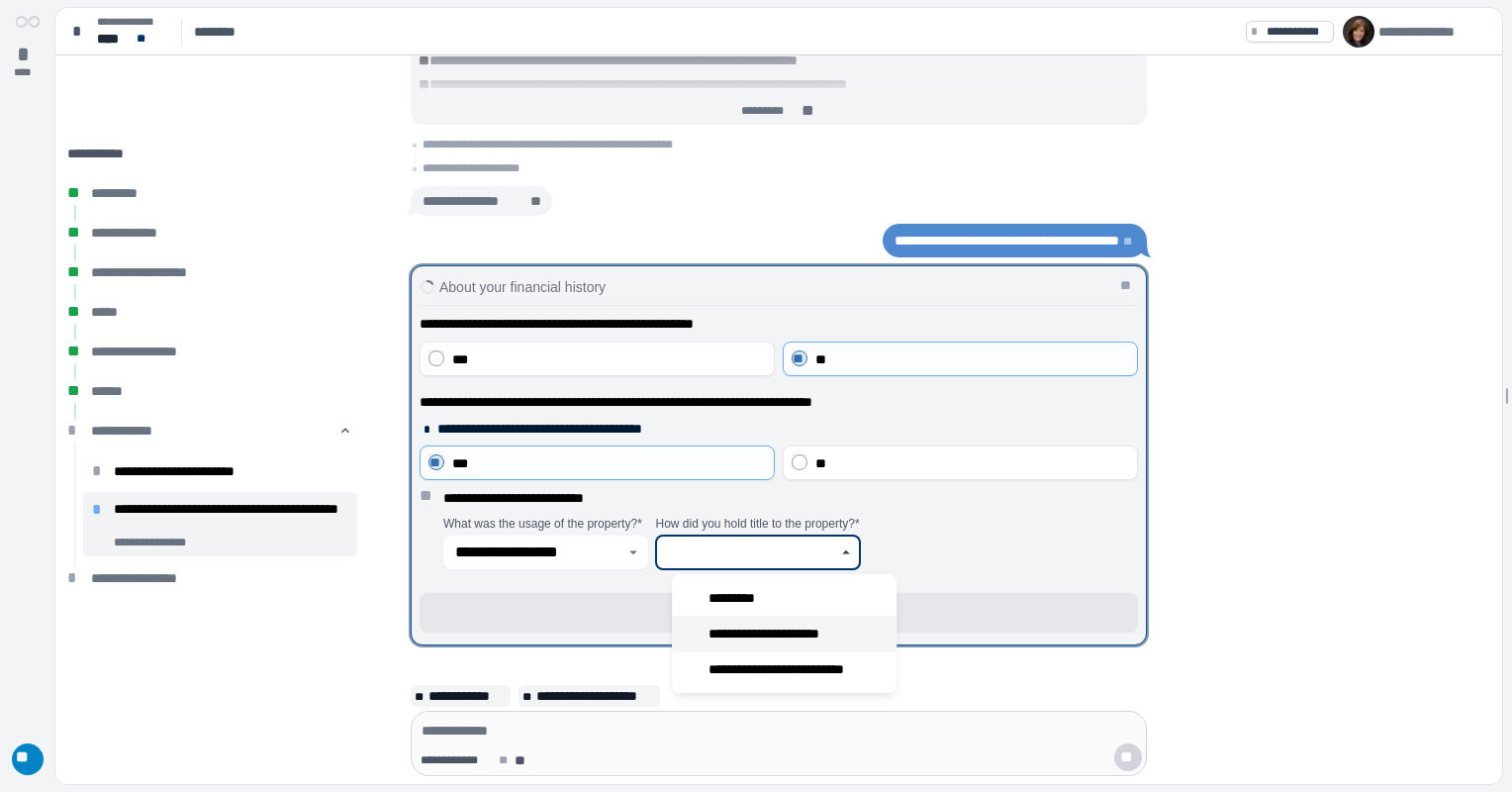 type on "**********" 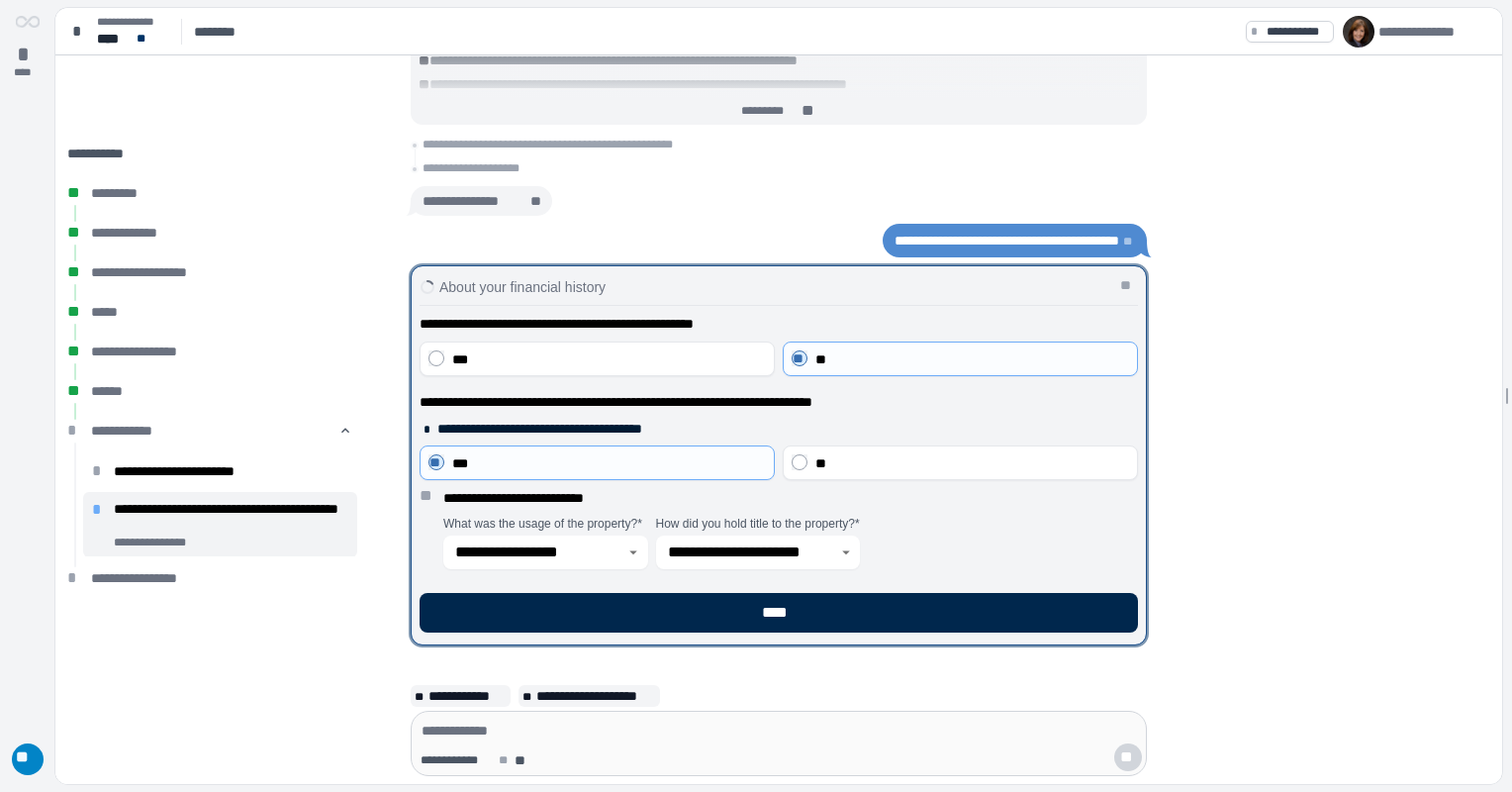 click on "****" at bounding box center [779, 613] 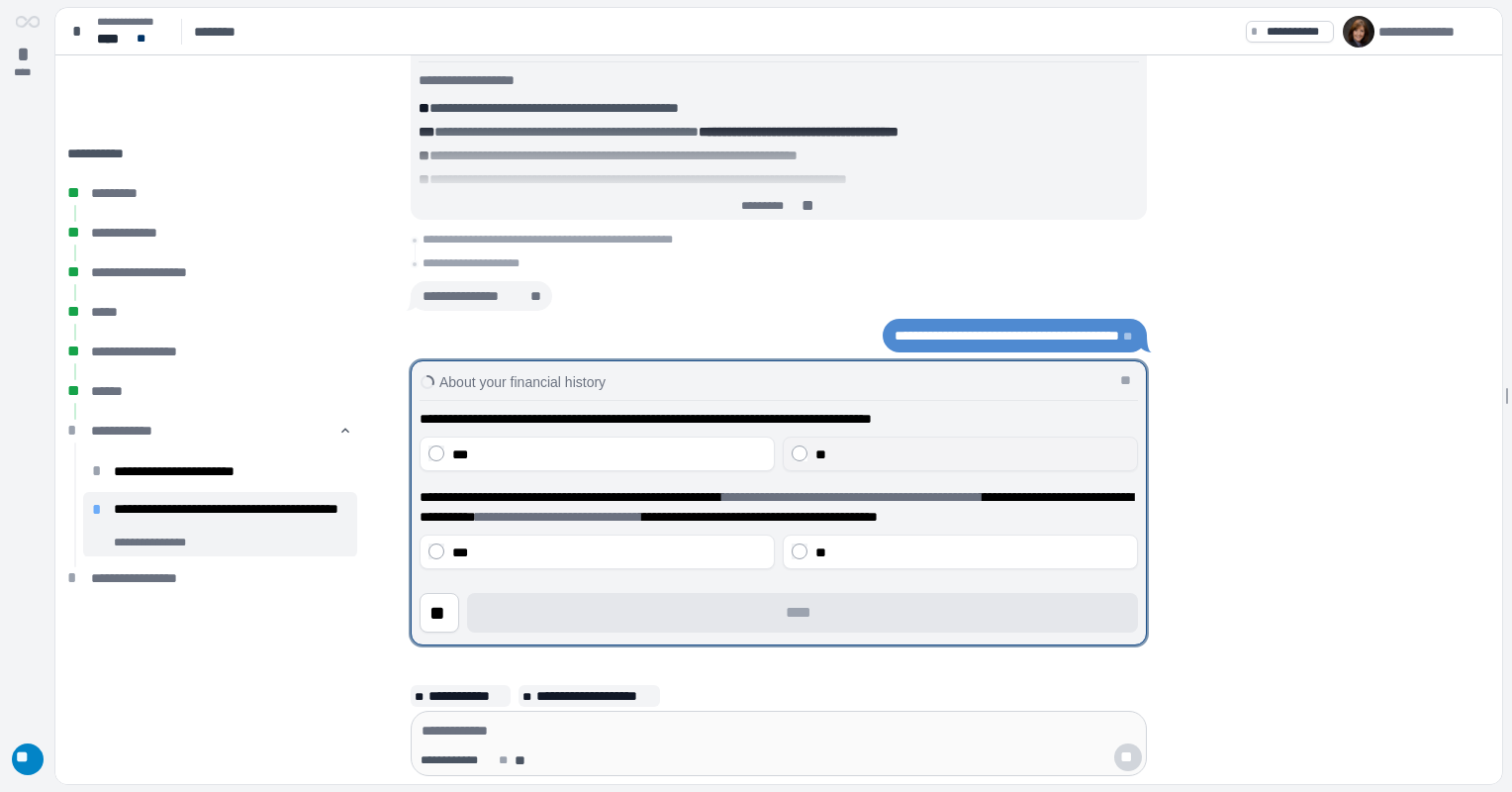 click on "**" at bounding box center (960, 453) 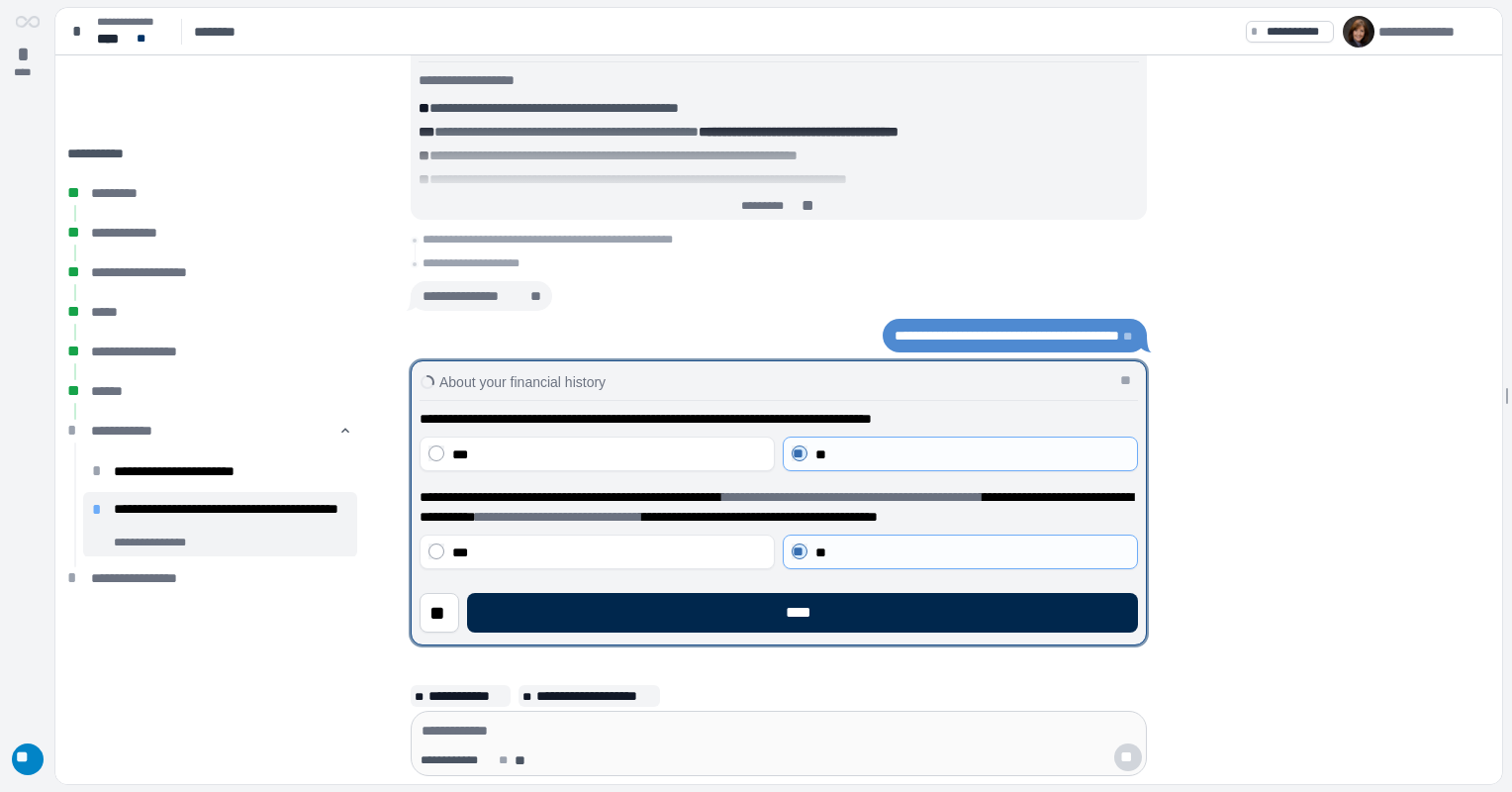 click on "****" at bounding box center (803, 613) 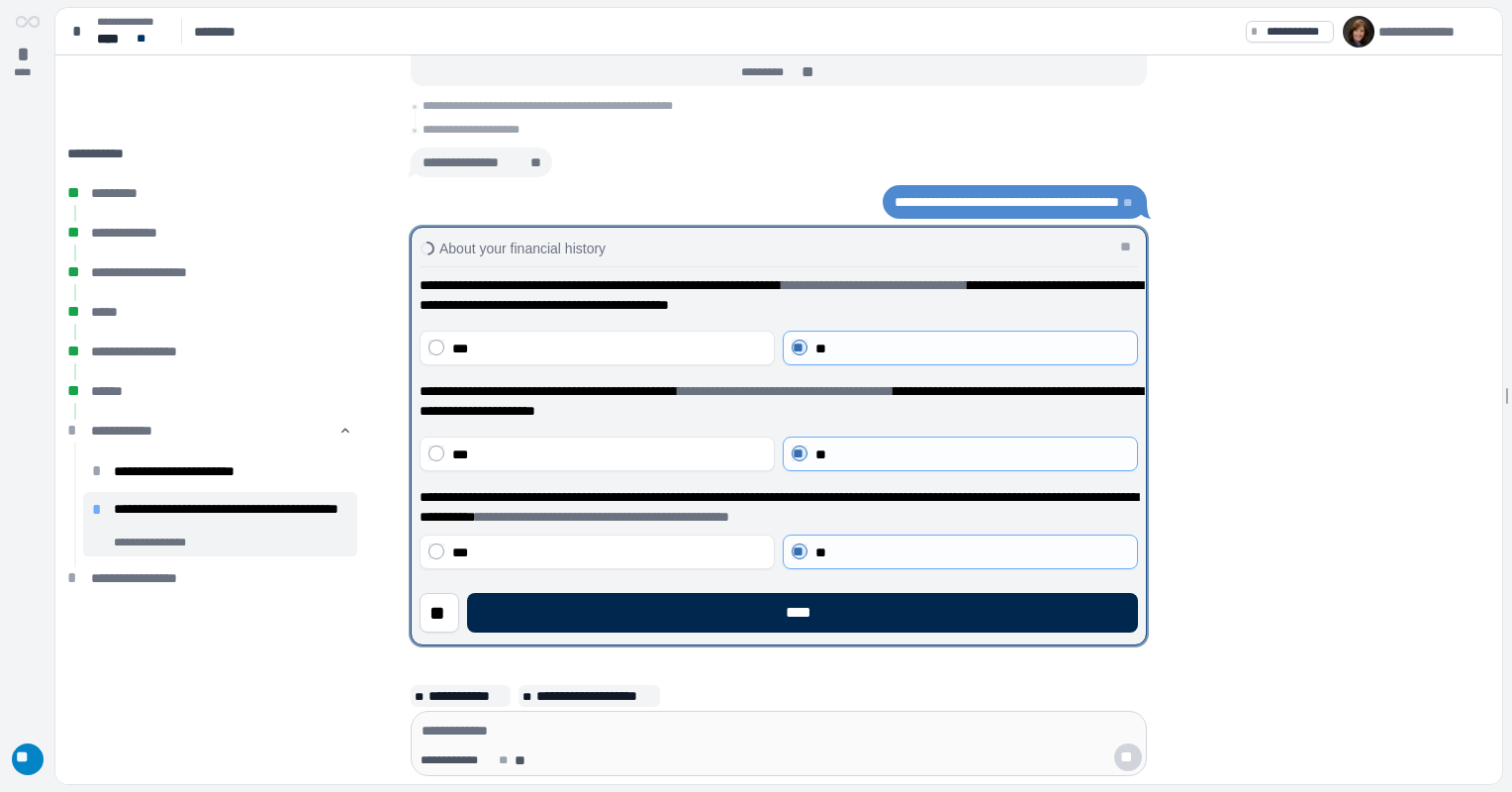 click on "****" at bounding box center [803, 613] 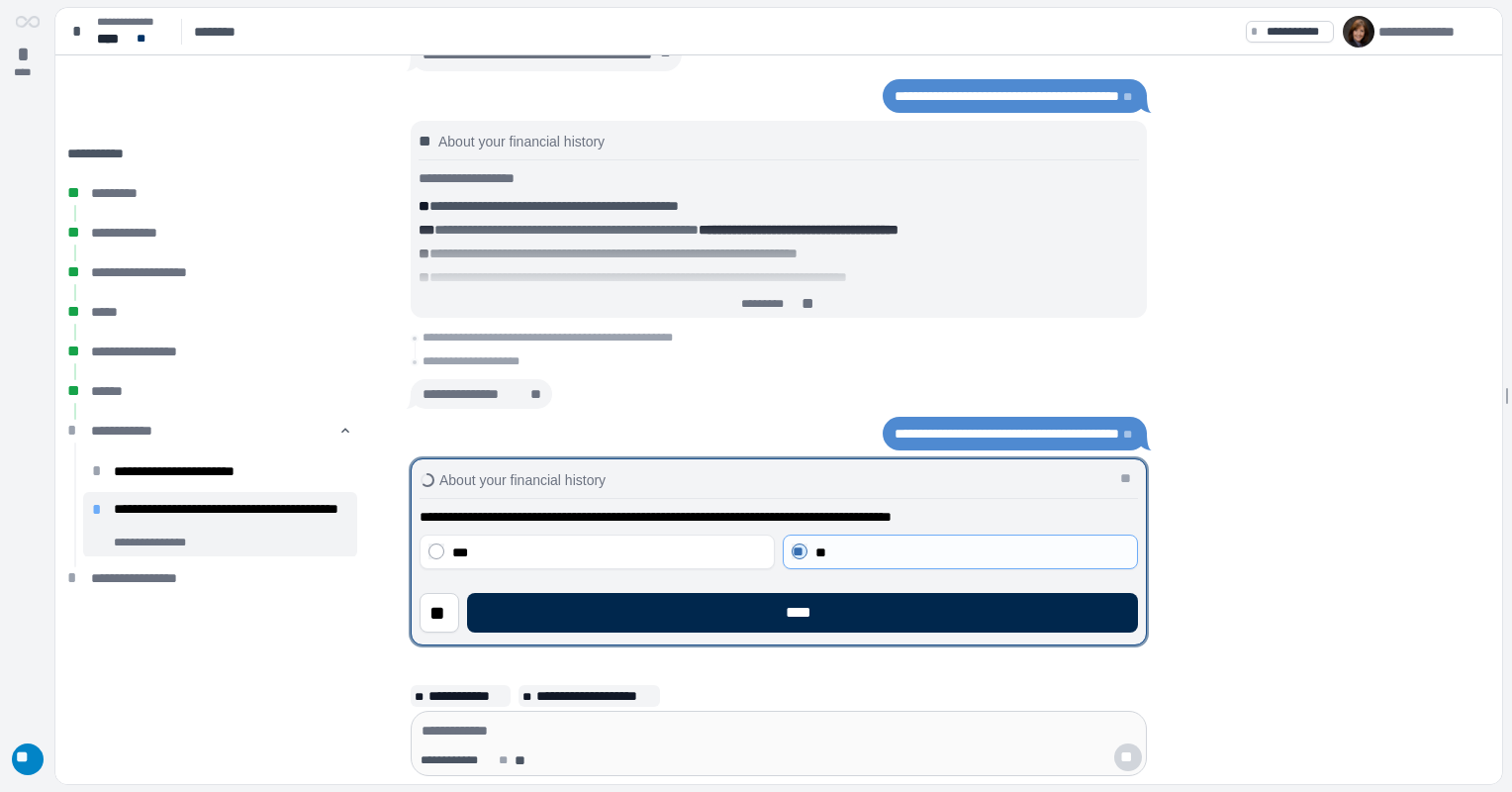 click on "****" at bounding box center [803, 613] 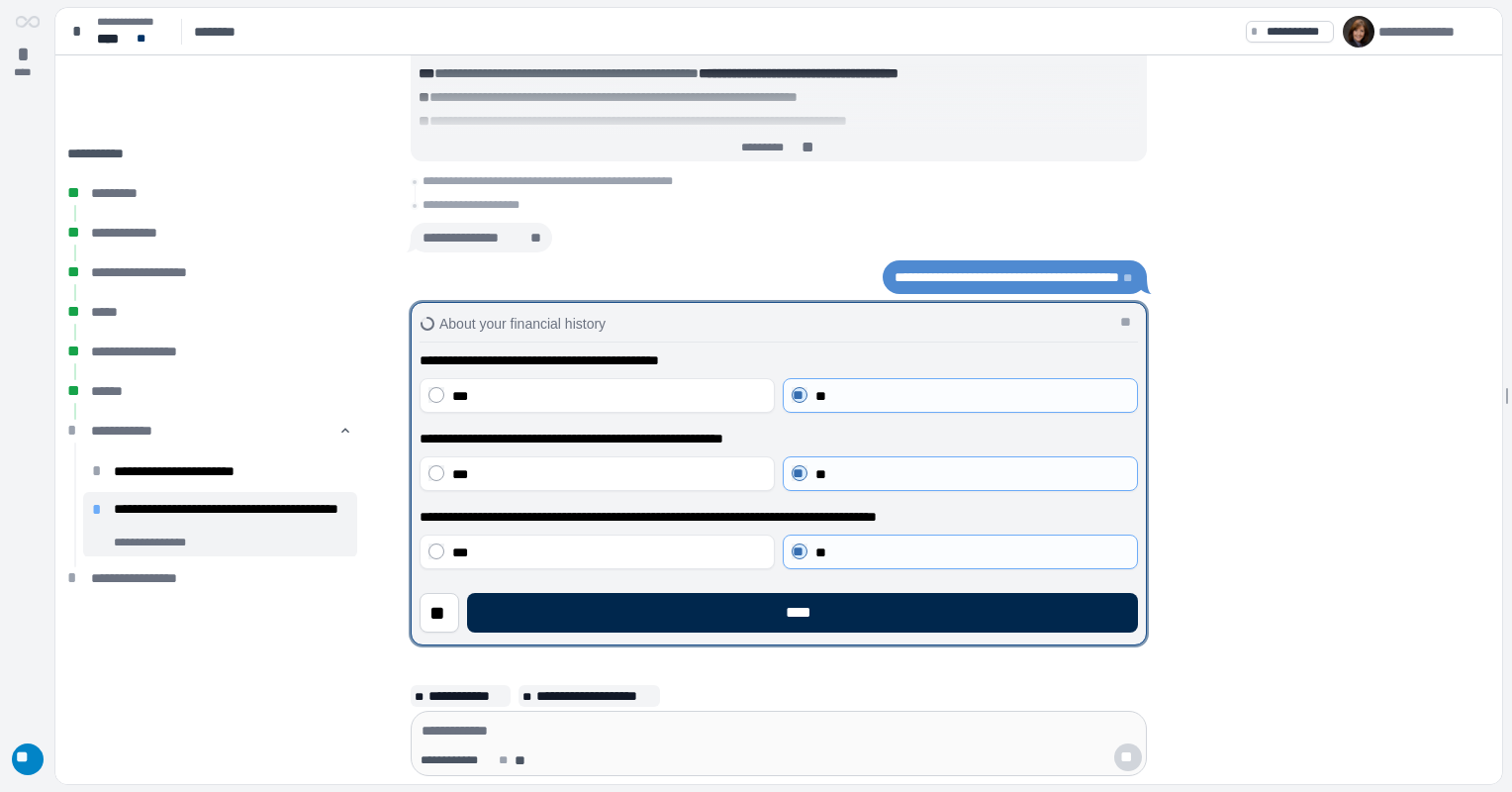 click on "****" at bounding box center [803, 613] 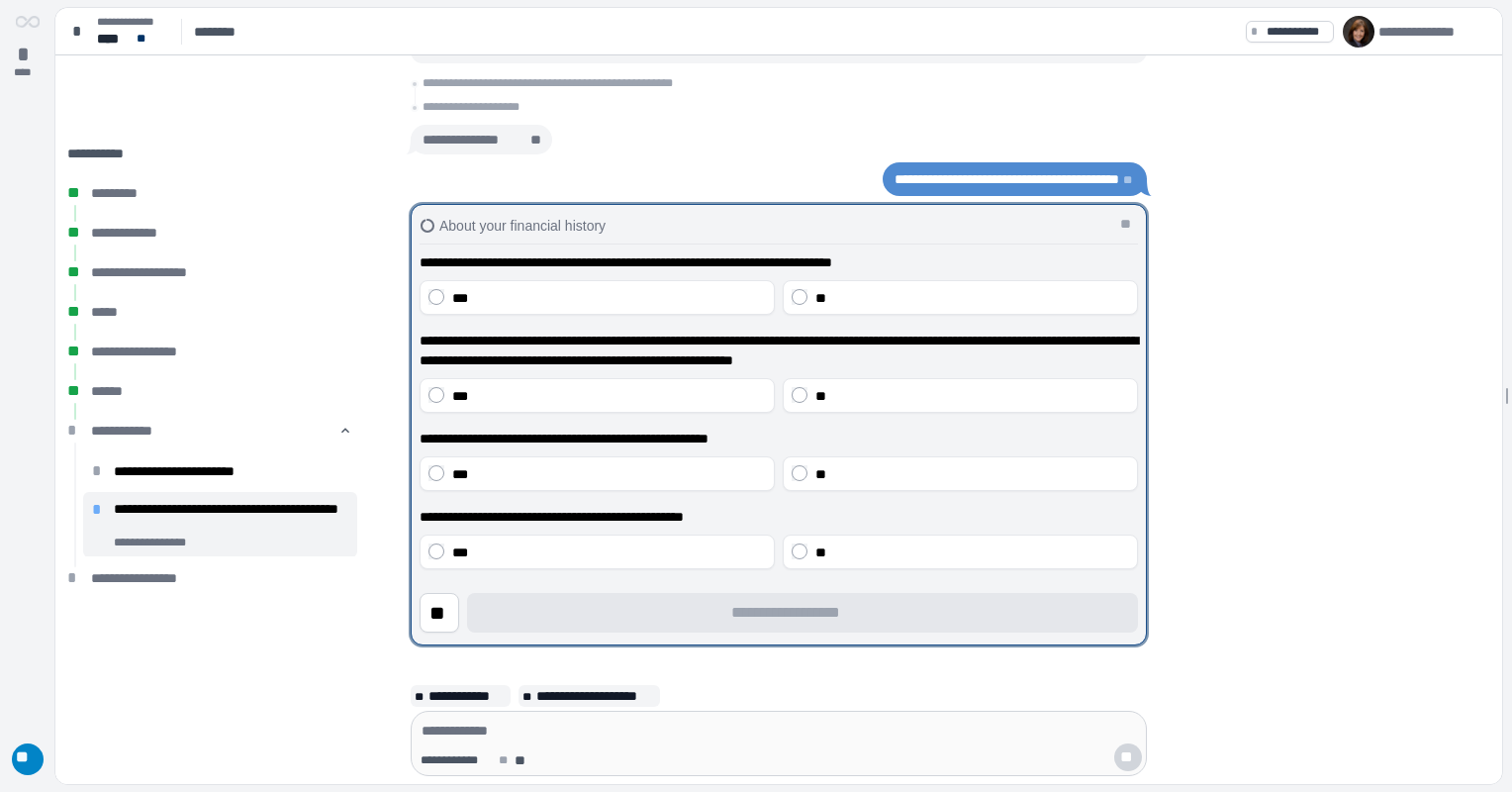 click on "**" at bounding box center [960, 297] 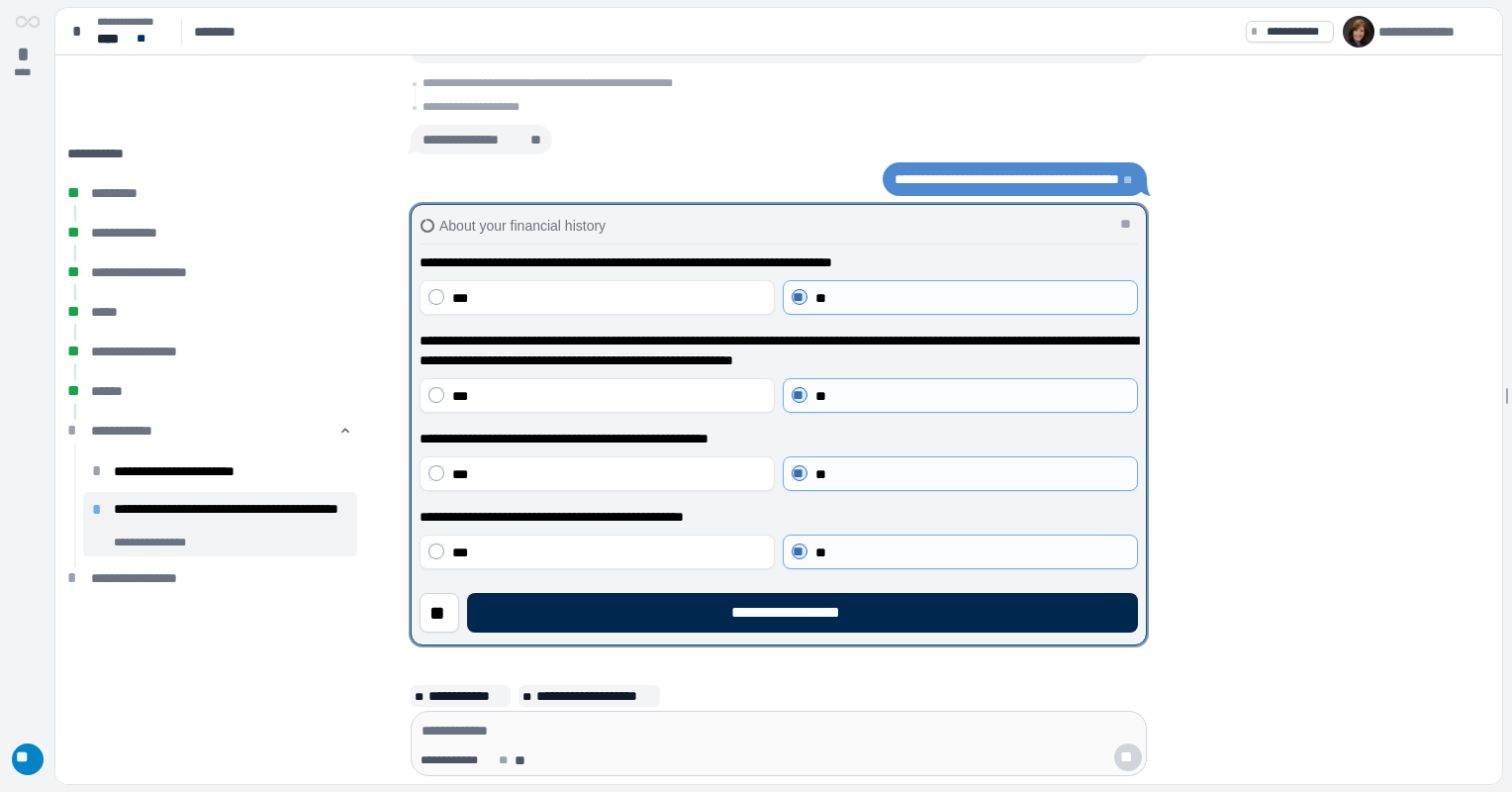click on "**********" at bounding box center [803, 613] 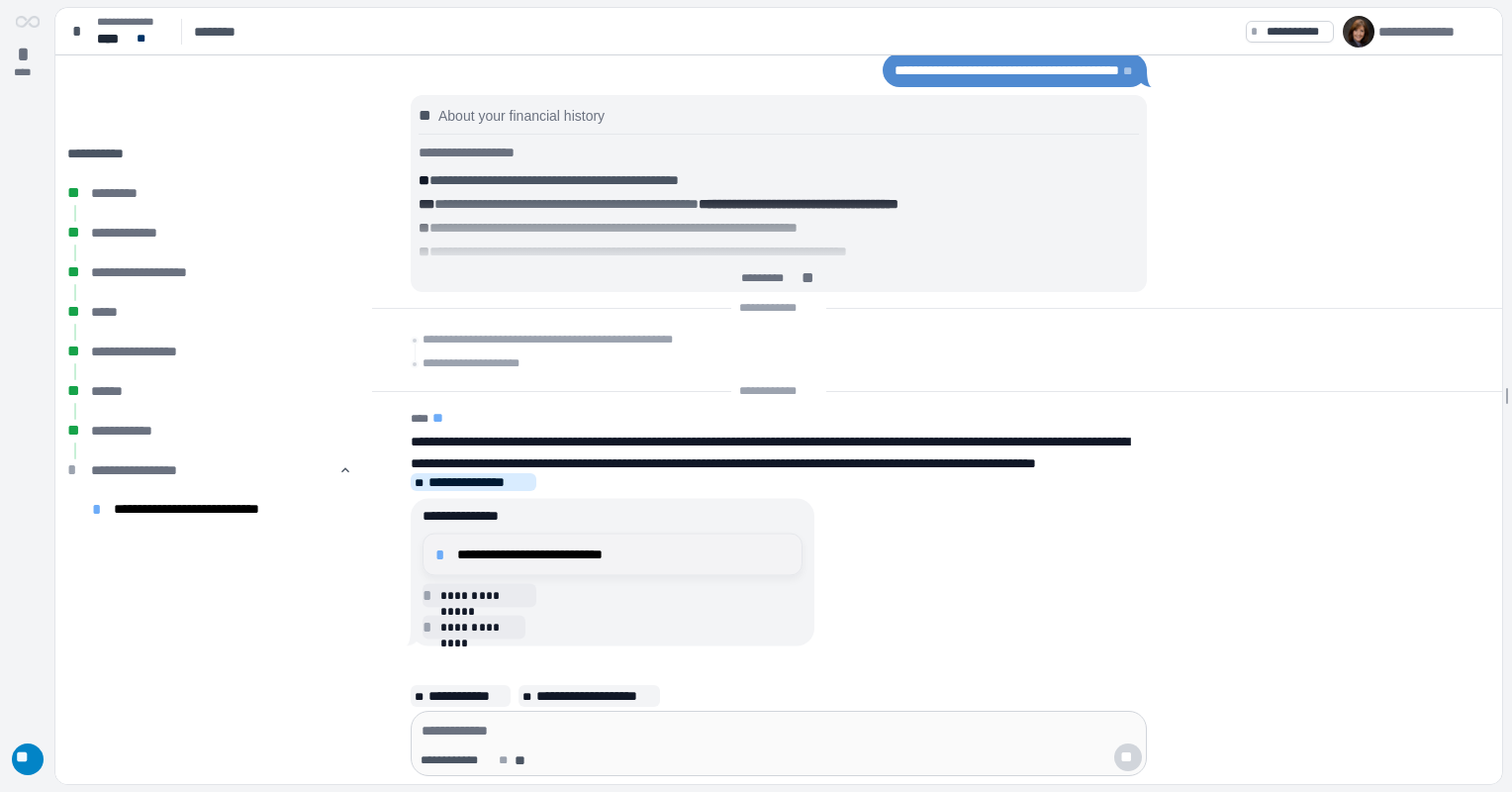 click on "**********" at bounding box center [623, 554] 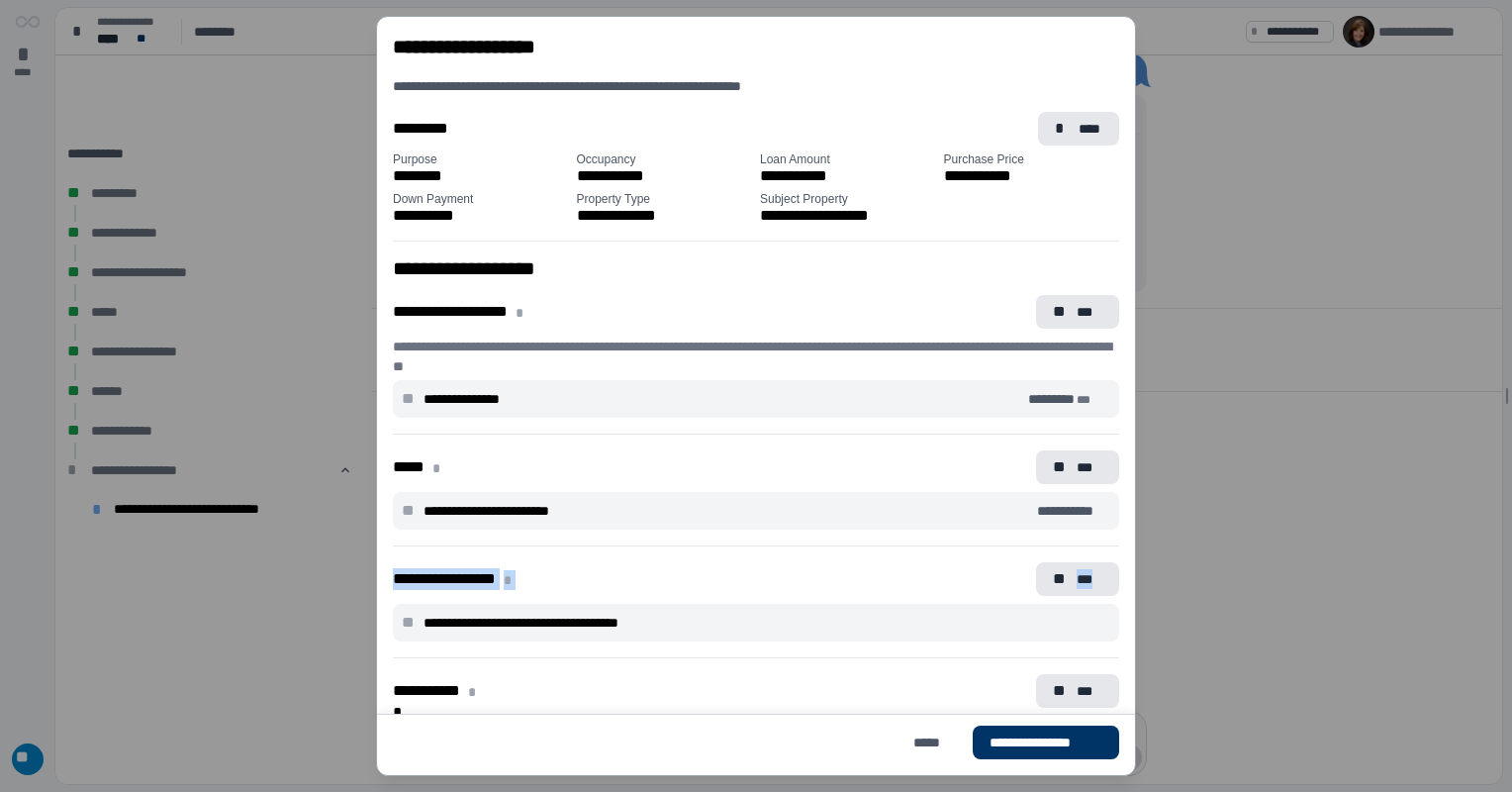 drag, startPoint x: 1495, startPoint y: 535, endPoint x: 1493, endPoint y: 558, distance: 23.086793 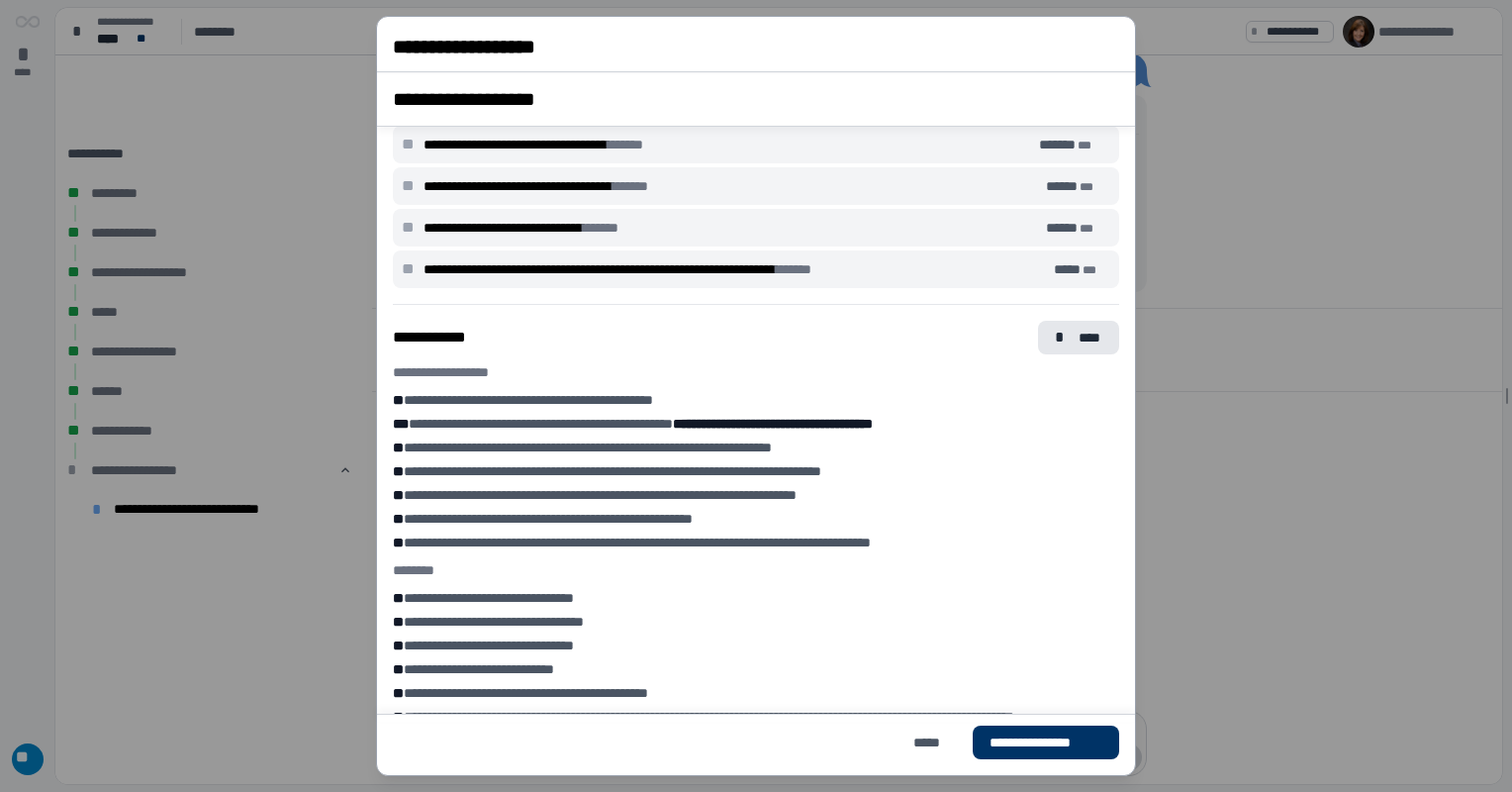 scroll, scrollTop: 2036, scrollLeft: 0, axis: vertical 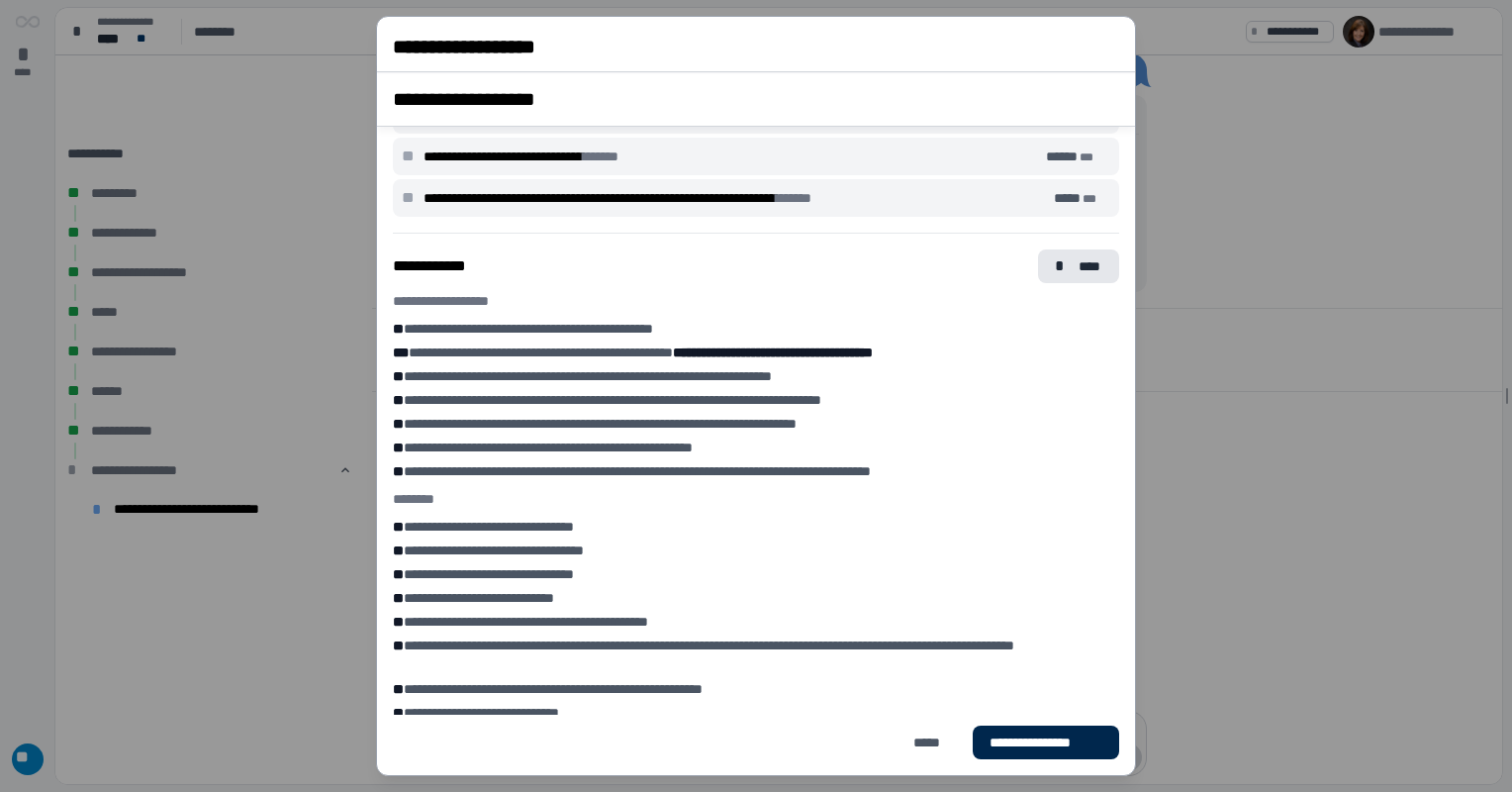 drag, startPoint x: 1021, startPoint y: 741, endPoint x: 1038, endPoint y: 735, distance: 18.027756 